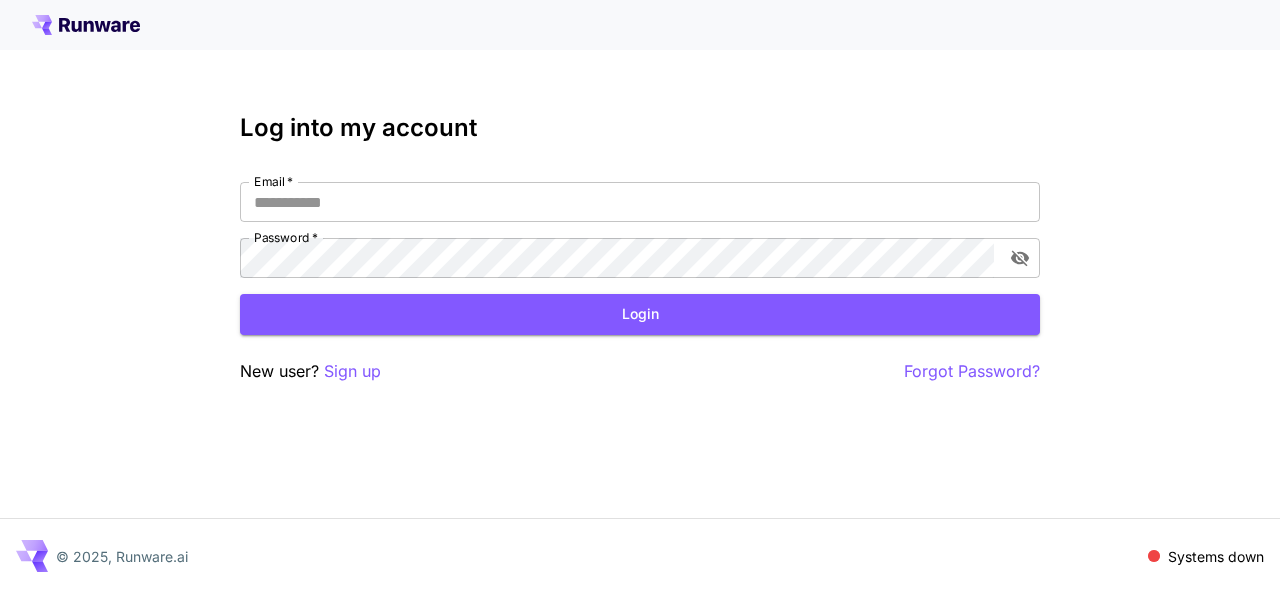 scroll, scrollTop: 0, scrollLeft: 0, axis: both 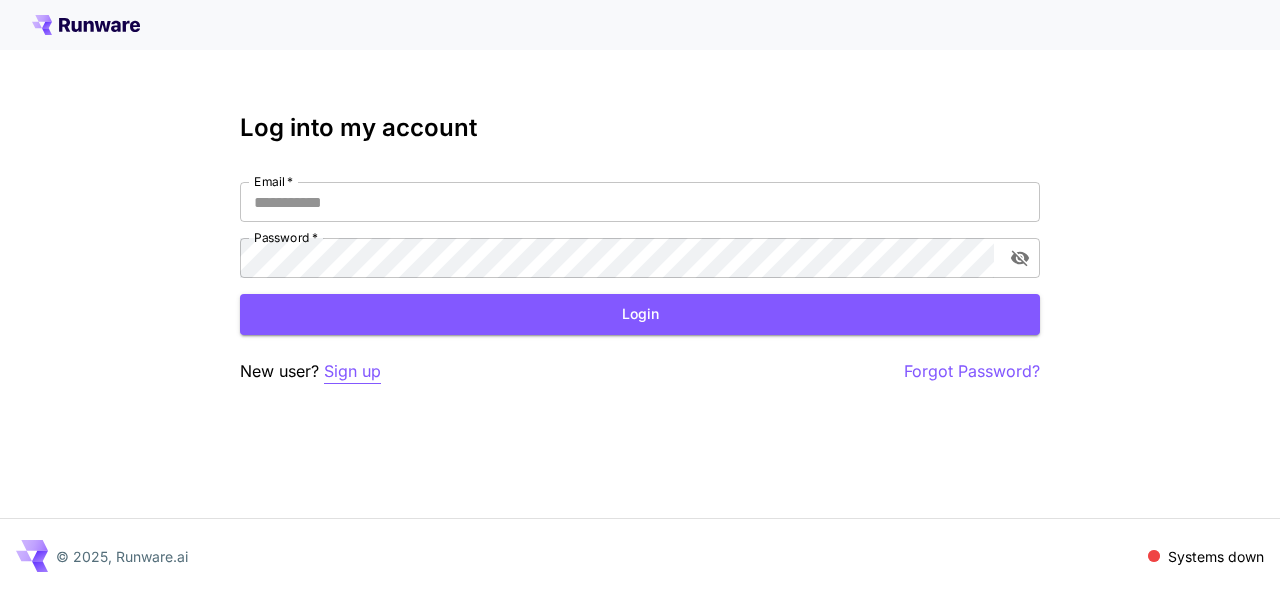 drag, startPoint x: 361, startPoint y: 385, endPoint x: 360, endPoint y: 370, distance: 15.033297 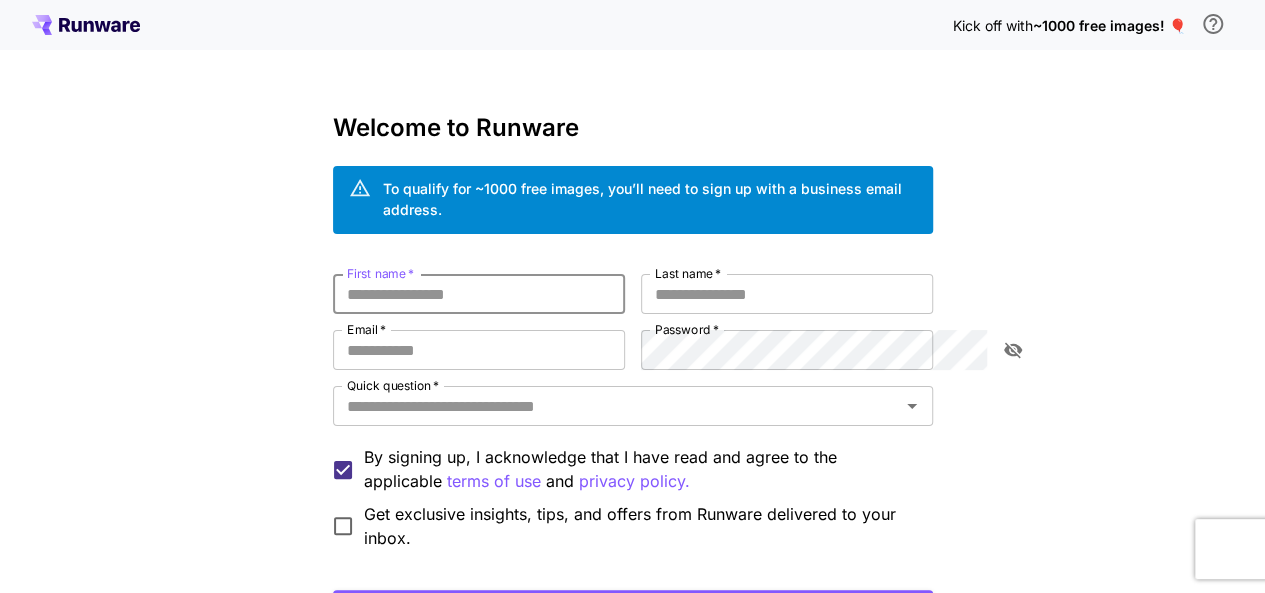 click on "First name   *" at bounding box center (479, 294) 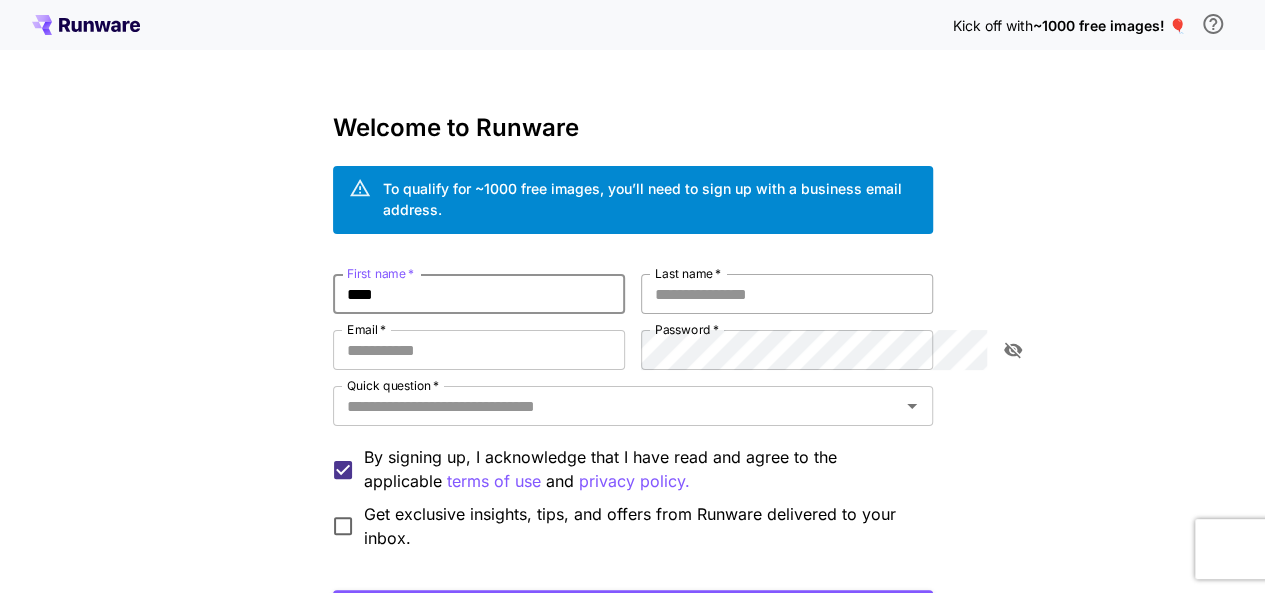 type on "****" 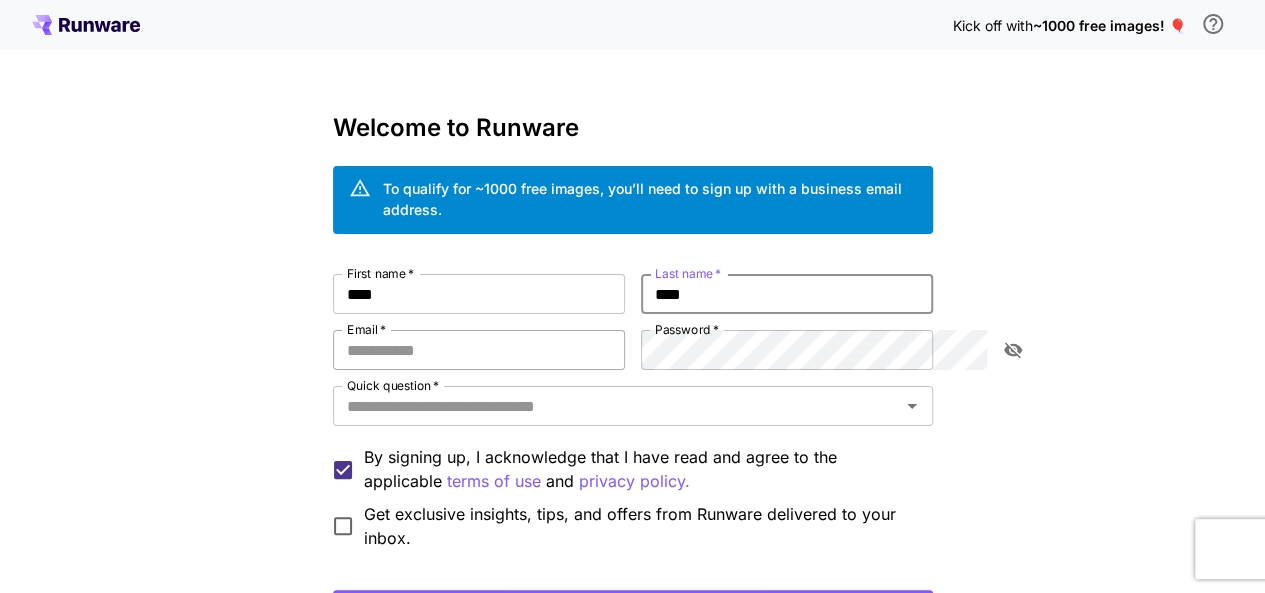 type on "****" 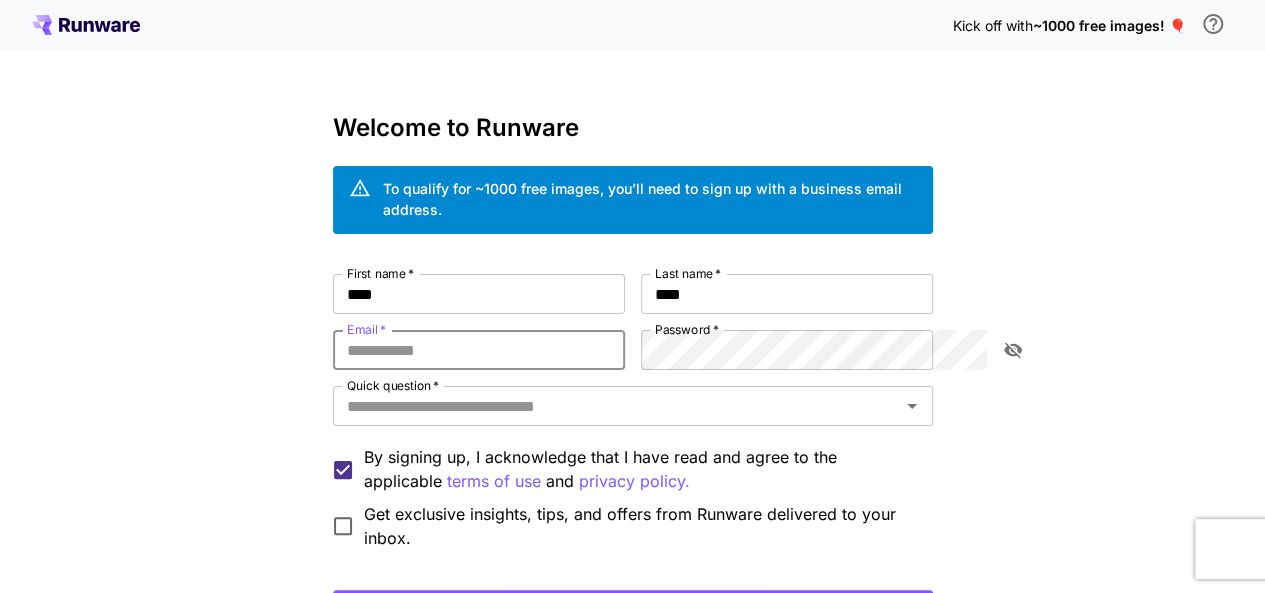 click on "Email   *" at bounding box center [479, 350] 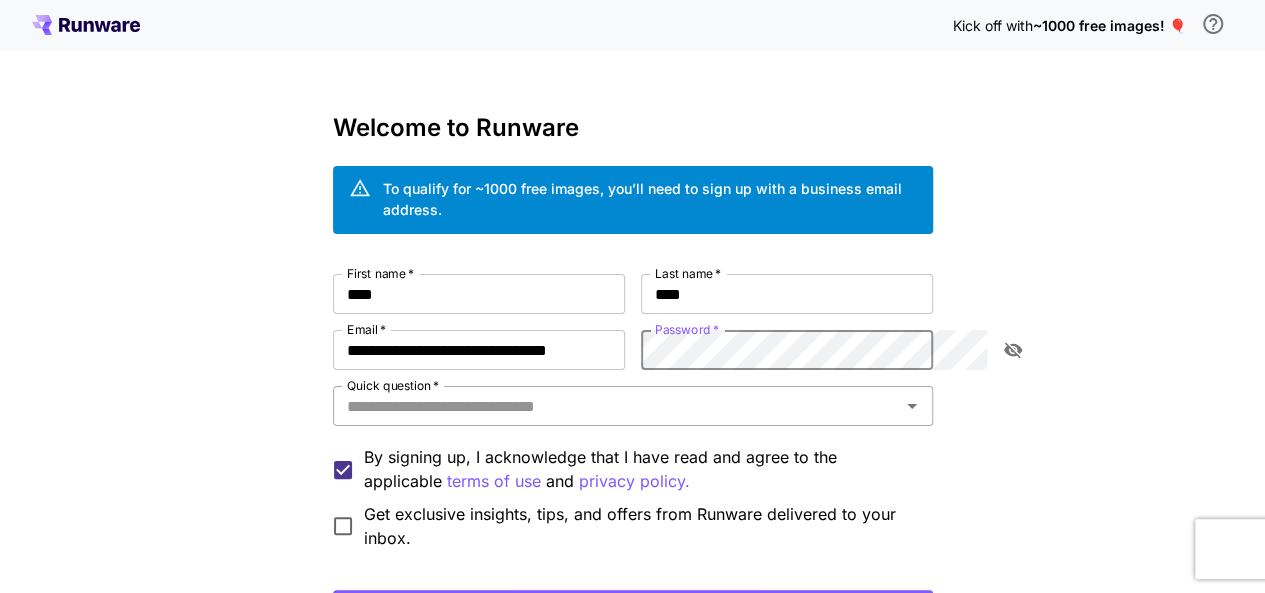 click on "Quick question   *" at bounding box center [616, 406] 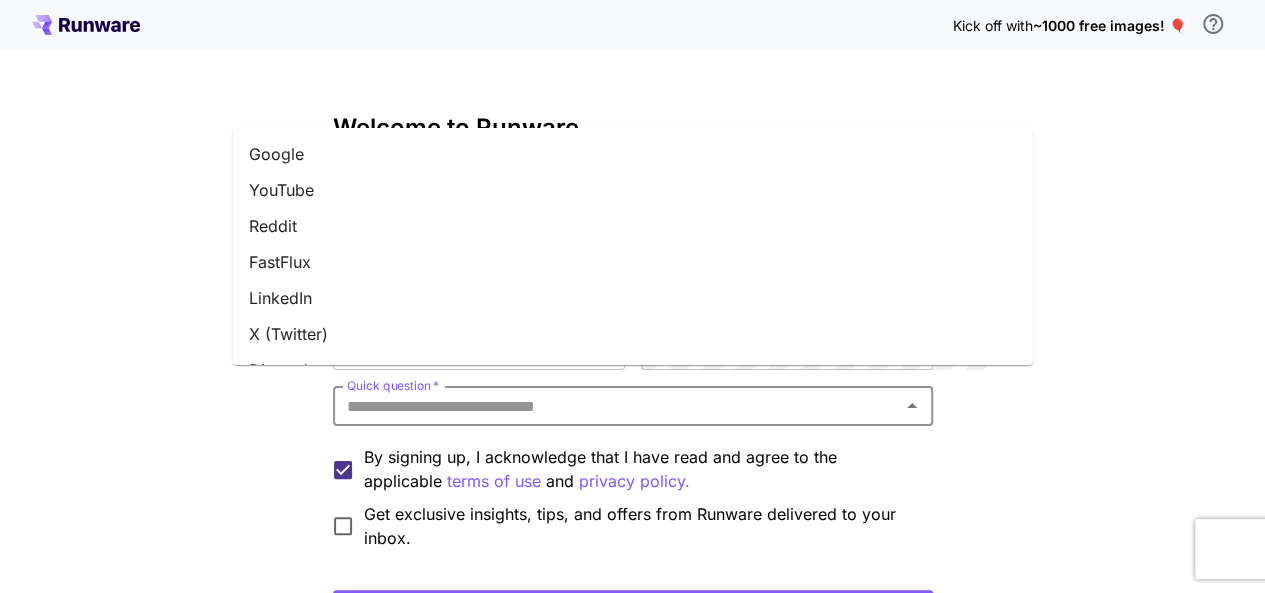 click on "X (Twitter)" at bounding box center [633, 334] 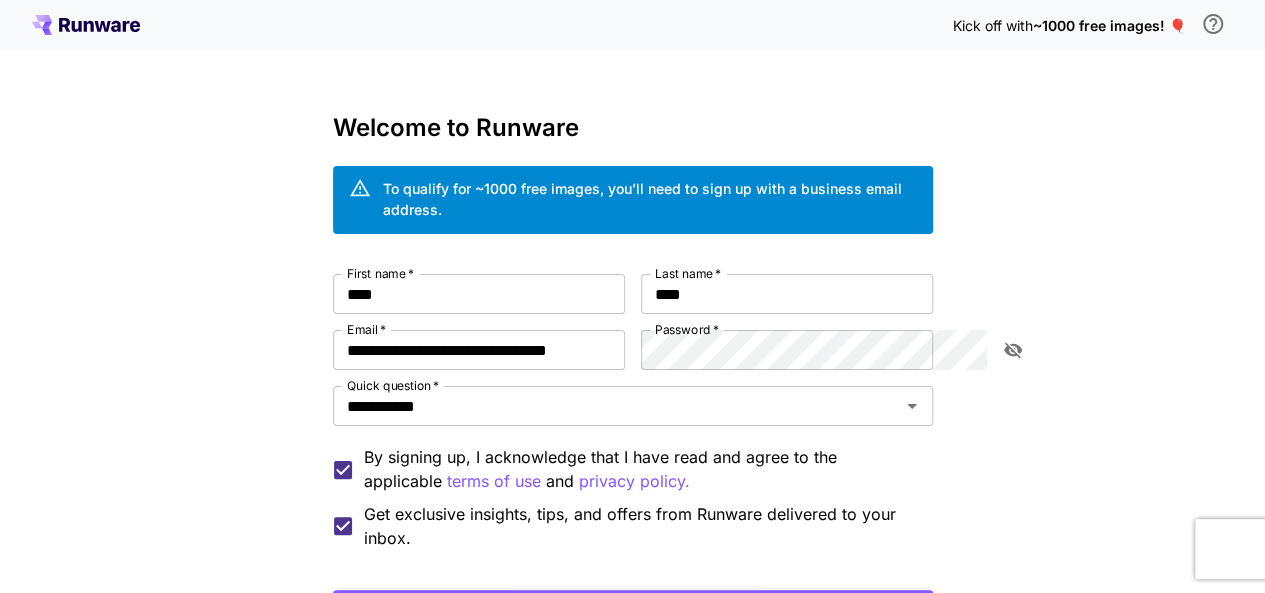 click on "Continue with email" at bounding box center (633, 610) 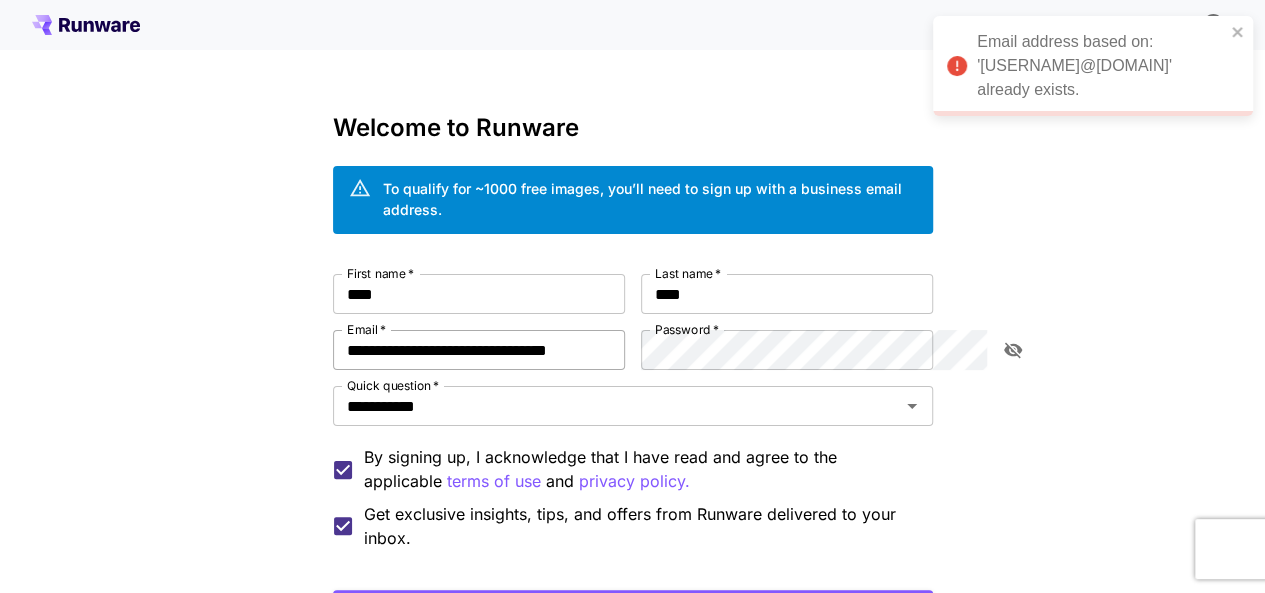 click on "**********" at bounding box center [479, 350] 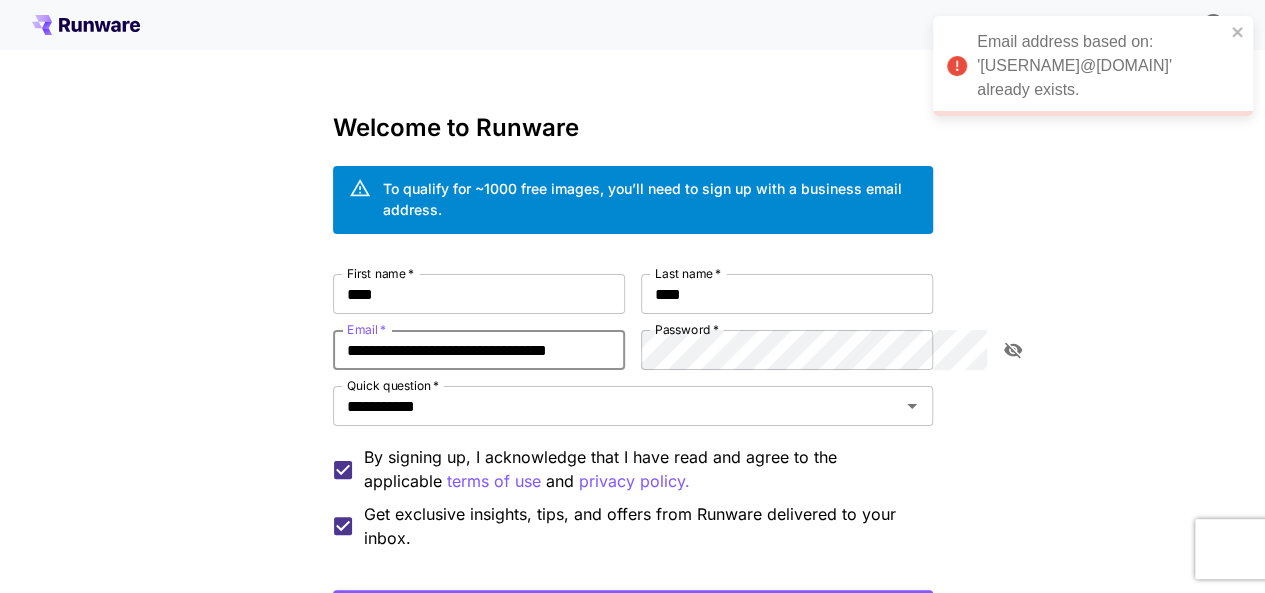click on "**********" at bounding box center (479, 350) 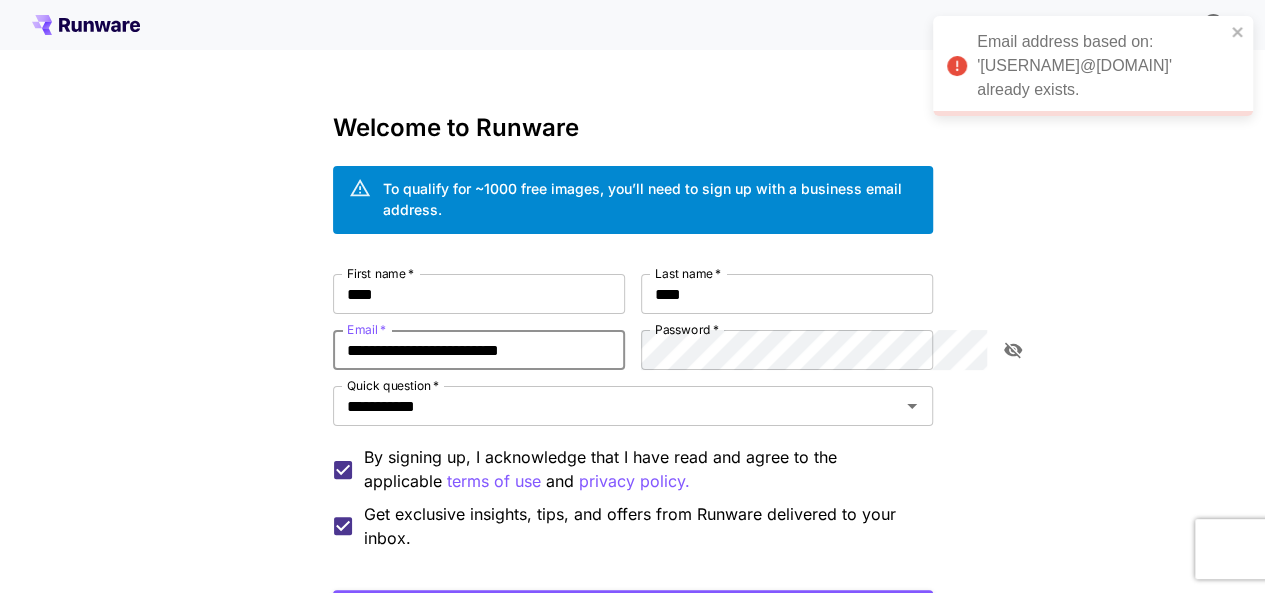 type on "**********" 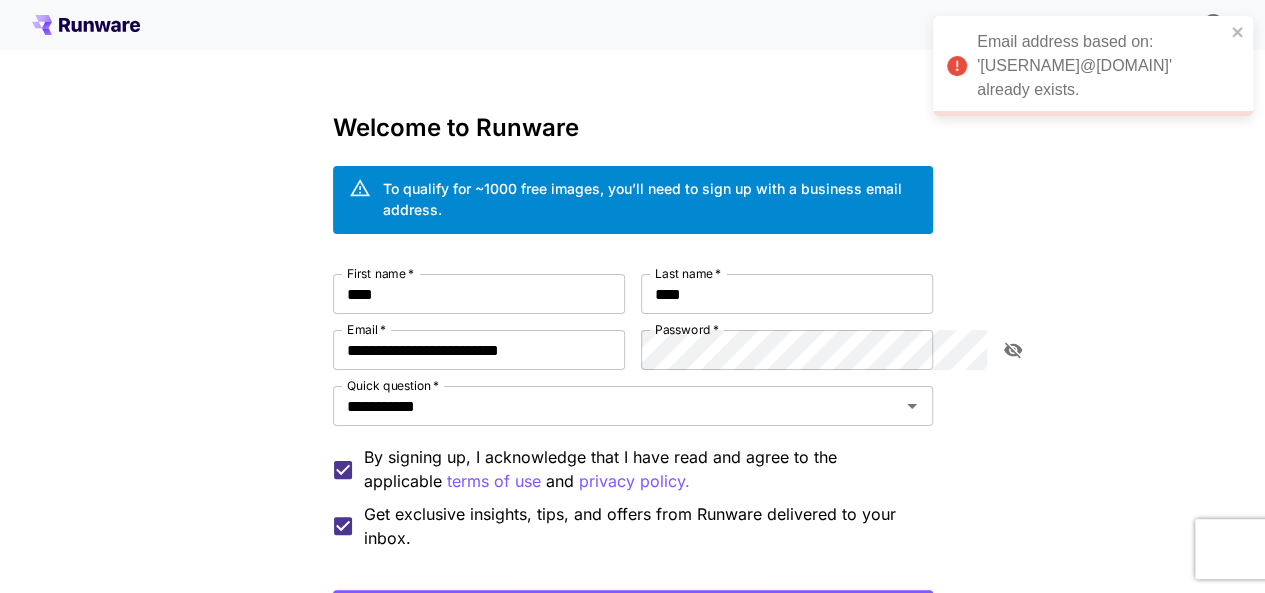 click on "**********" at bounding box center (633, 452) 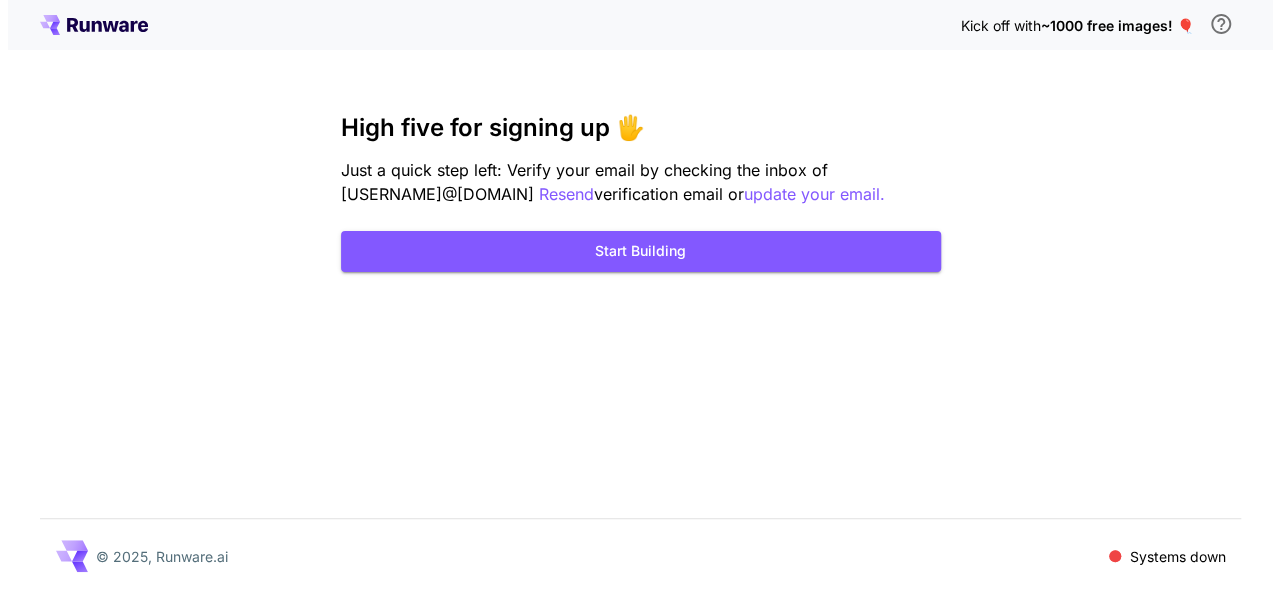 scroll, scrollTop: 0, scrollLeft: 0, axis: both 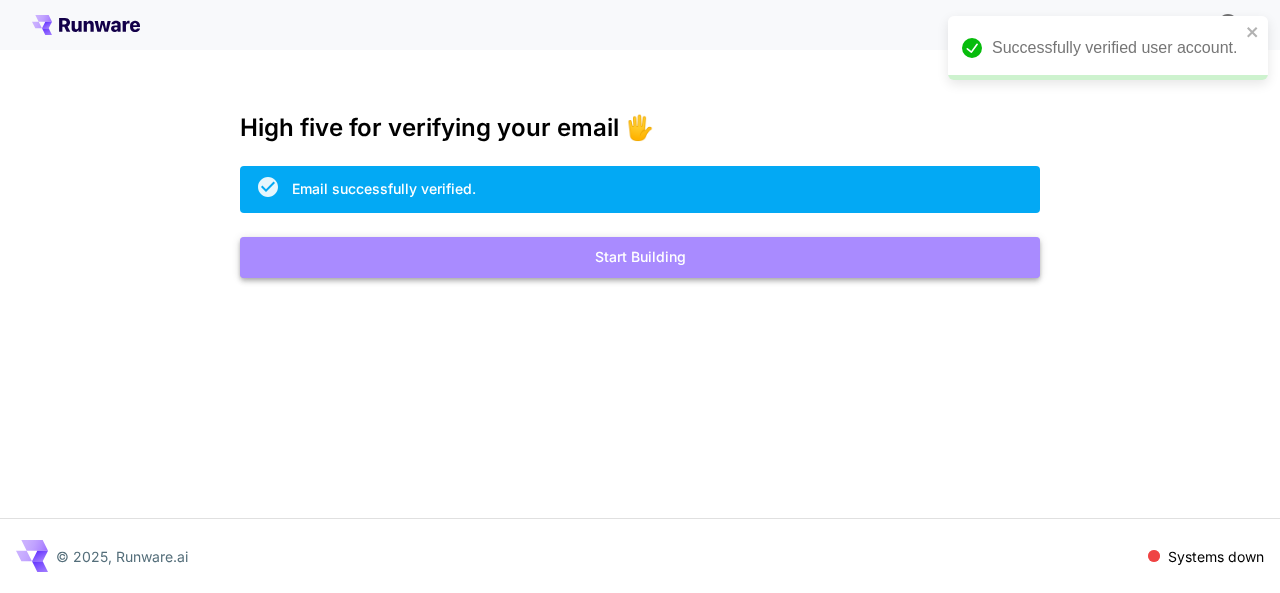 click on "Start Building" at bounding box center [640, 257] 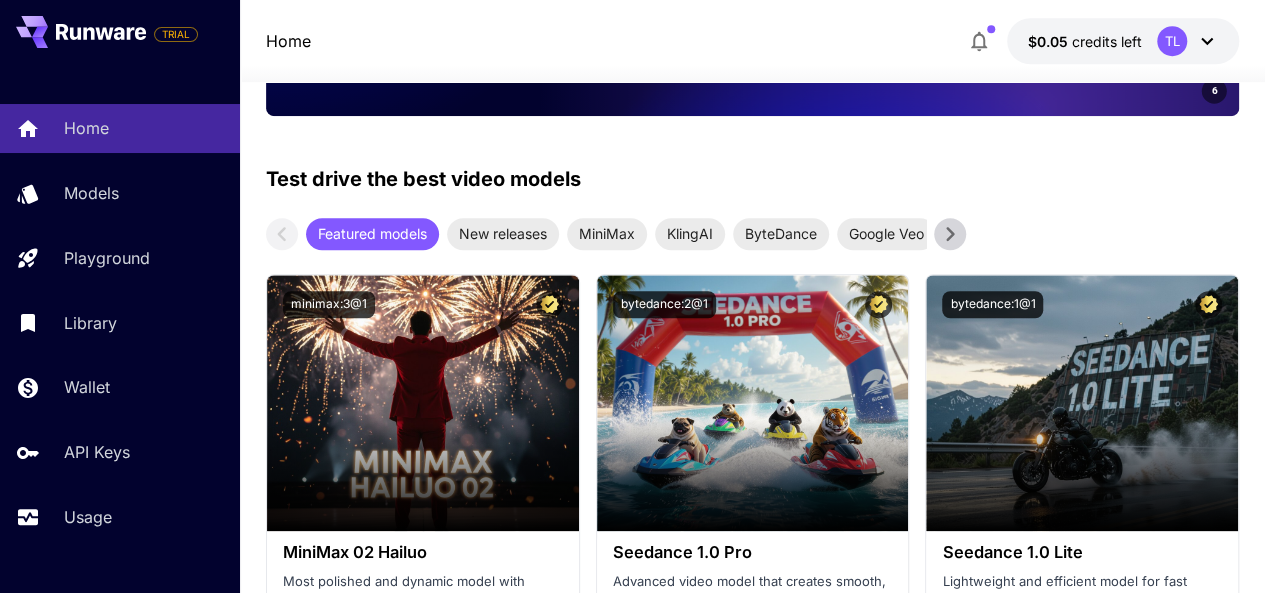 scroll, scrollTop: 500, scrollLeft: 0, axis: vertical 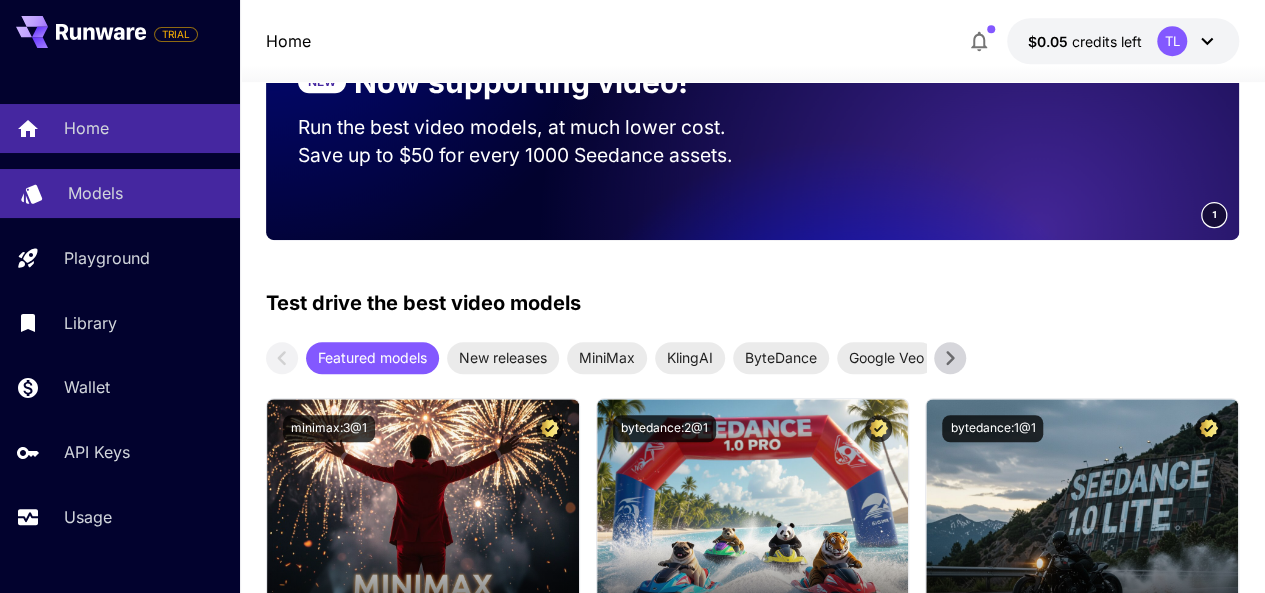 click on "Models" at bounding box center (95, 193) 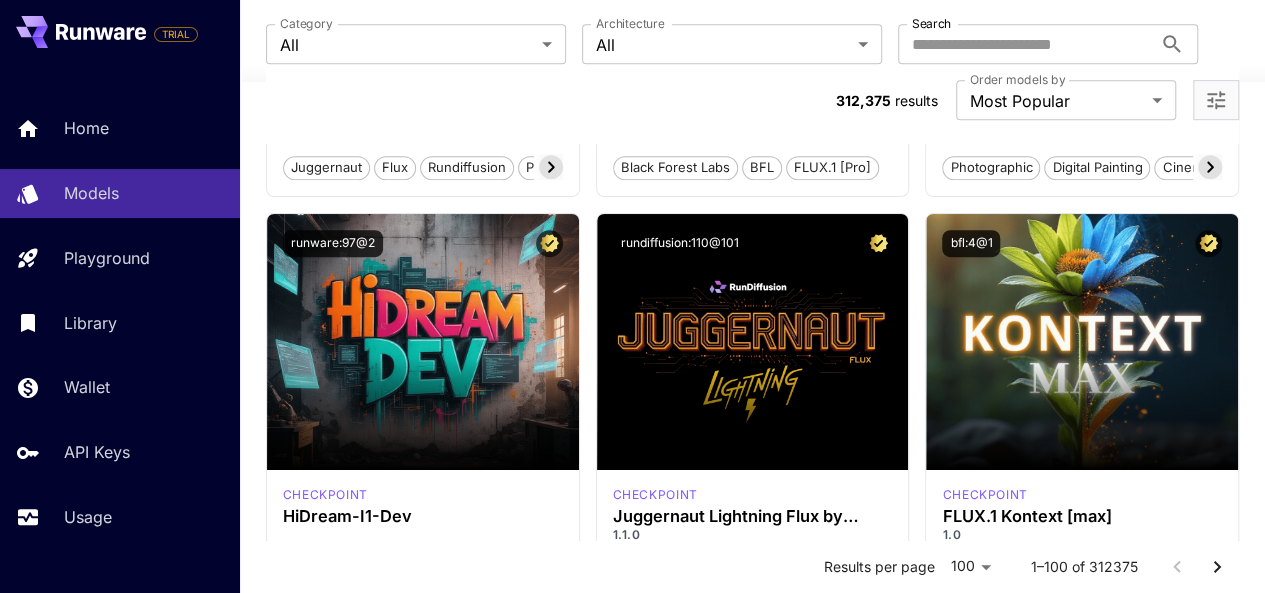 scroll, scrollTop: 0, scrollLeft: 0, axis: both 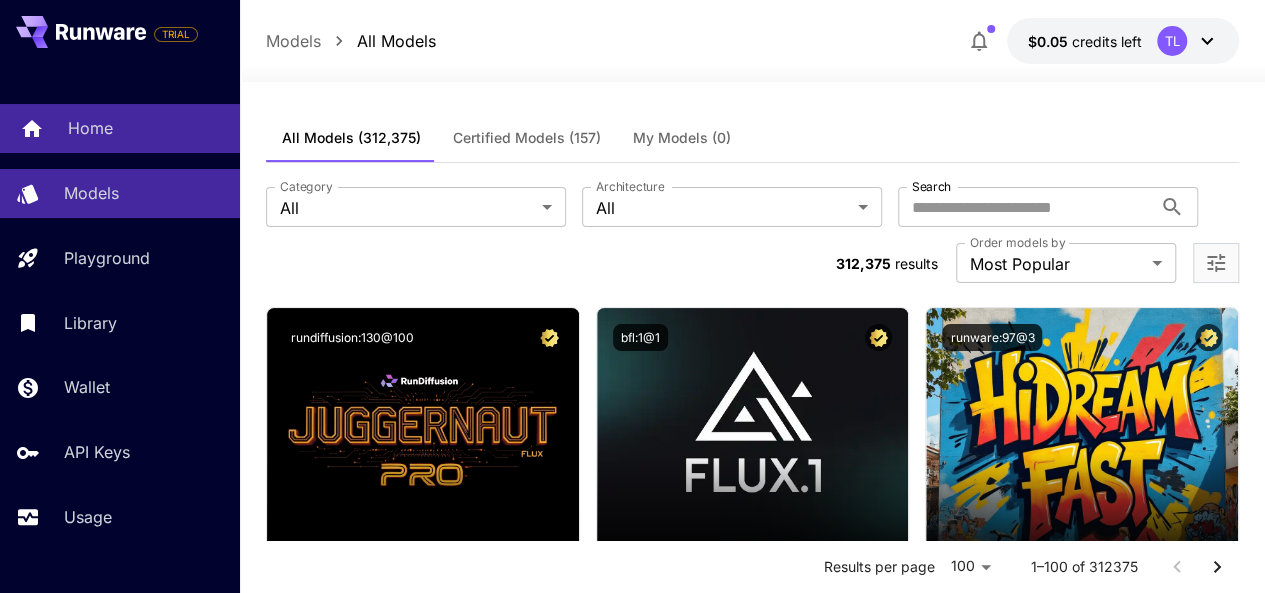 click on "Home" at bounding box center (146, 128) 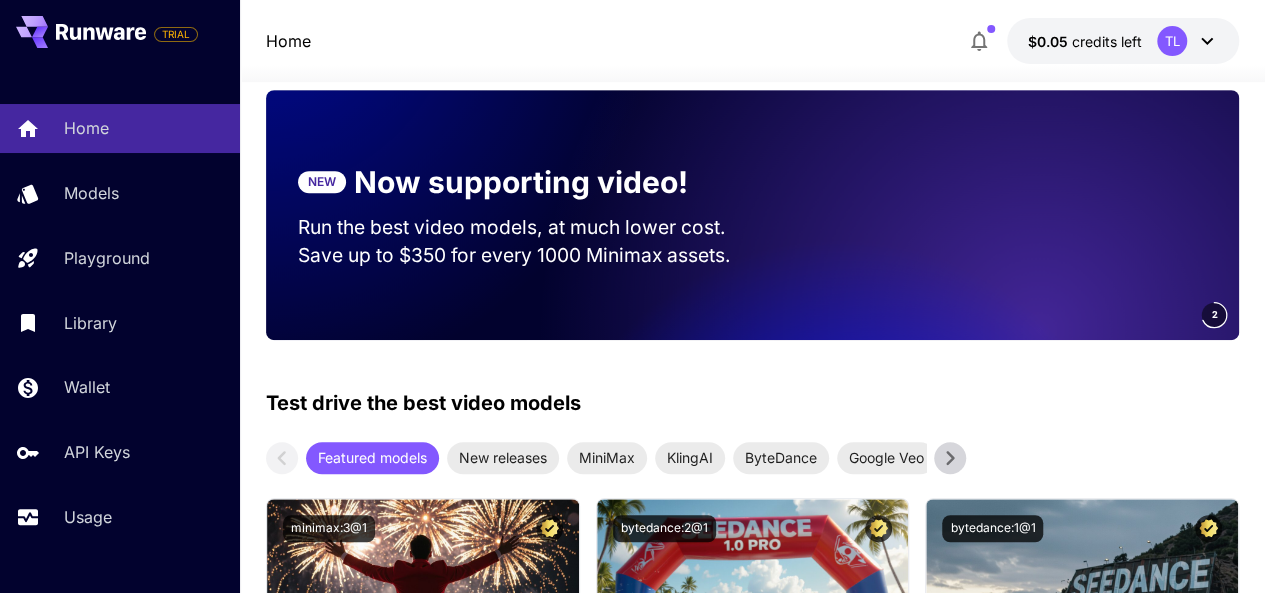 scroll, scrollTop: 0, scrollLeft: 0, axis: both 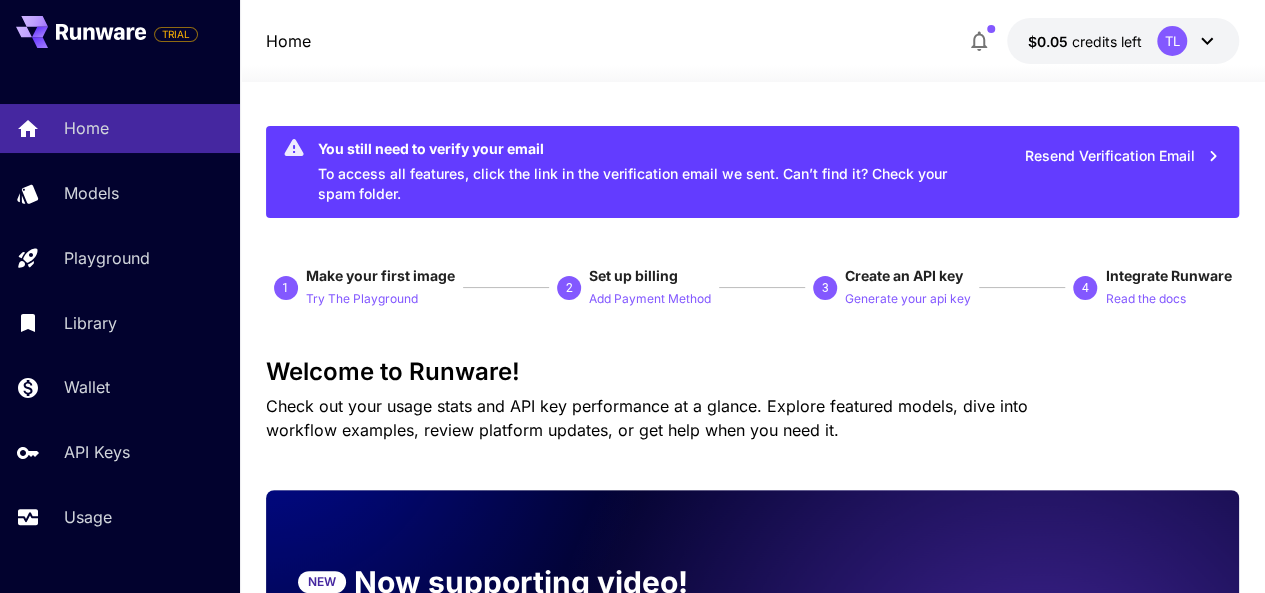 click 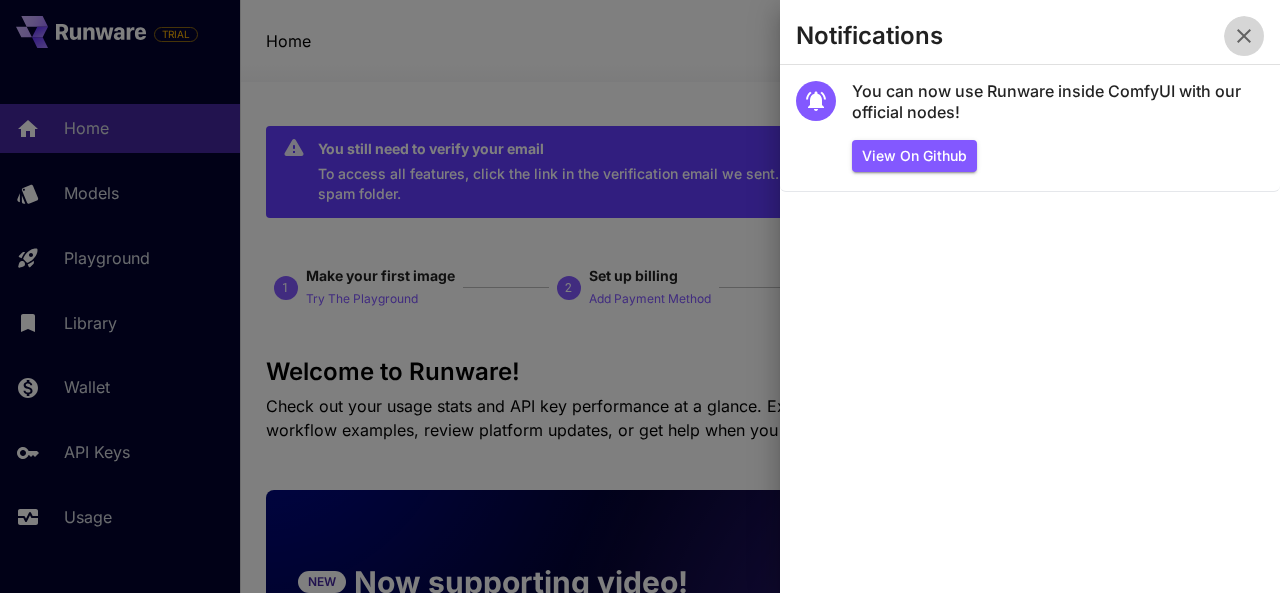 click 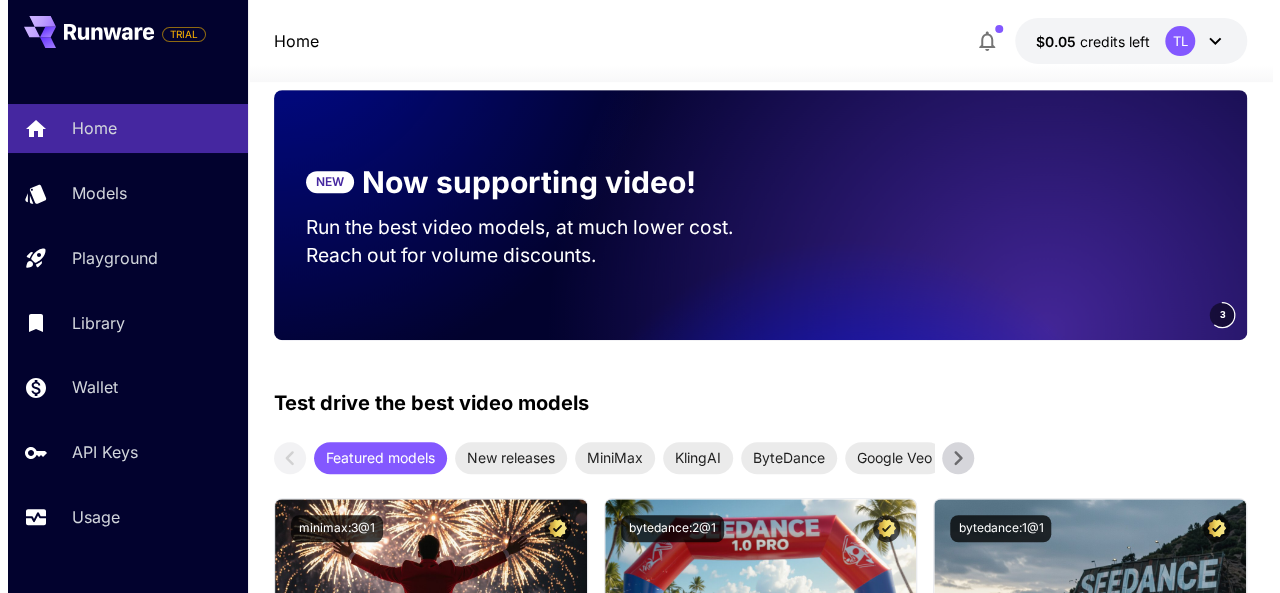 scroll, scrollTop: 0, scrollLeft: 0, axis: both 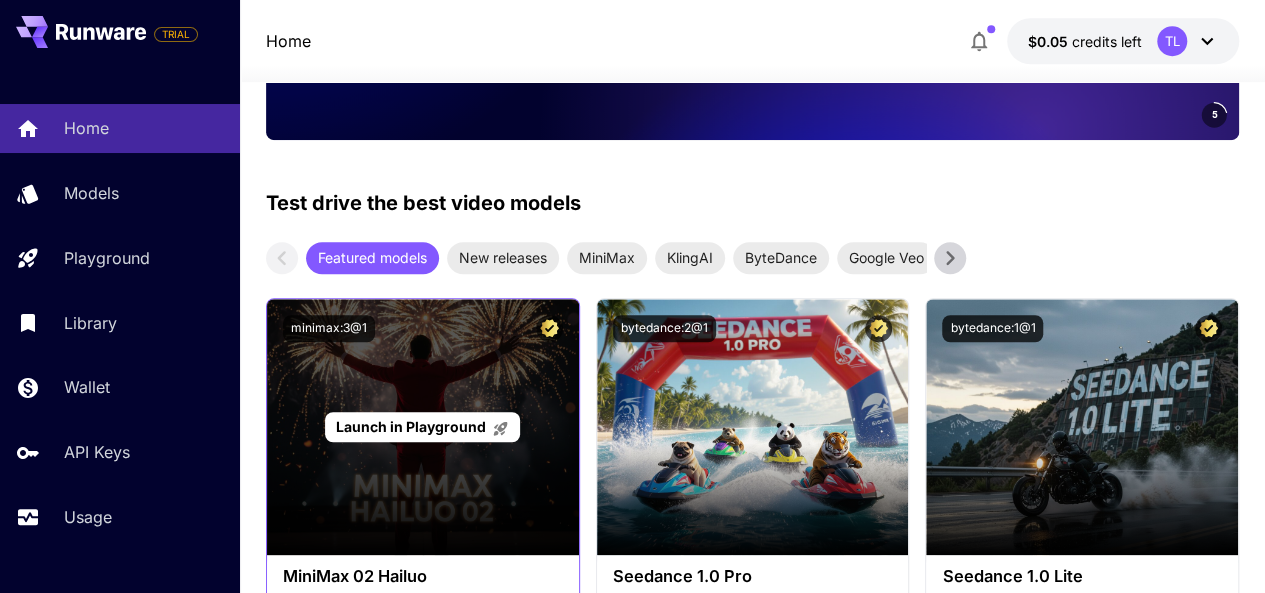 click on "Launch in Playground" at bounding box center [422, 427] 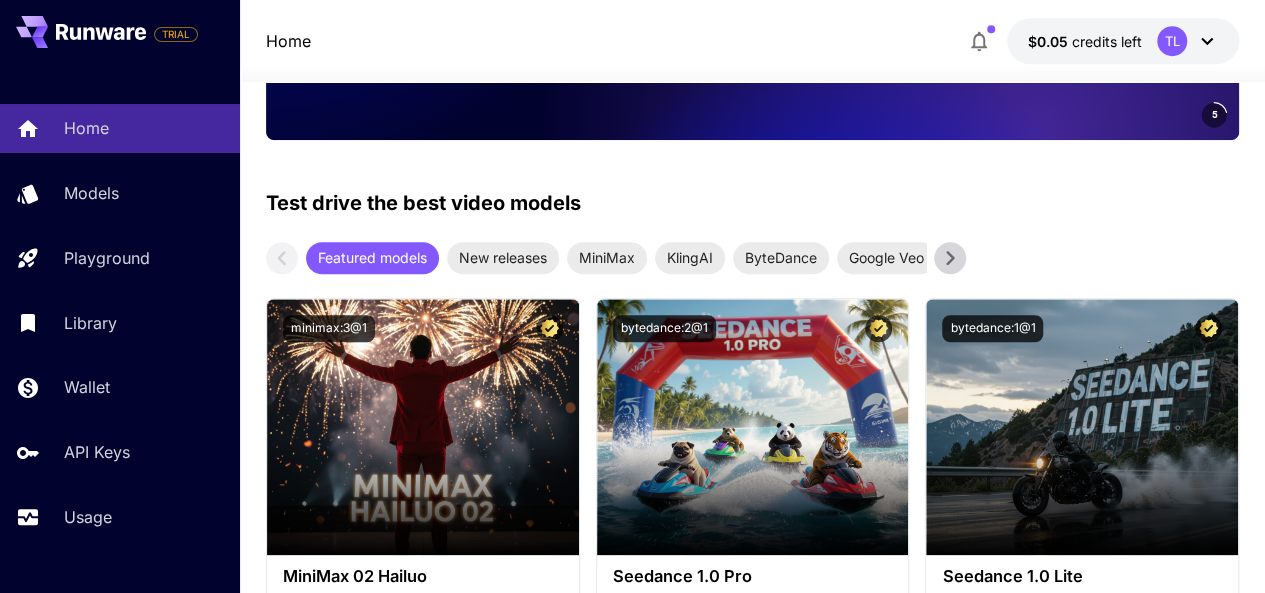 scroll, scrollTop: 0, scrollLeft: 0, axis: both 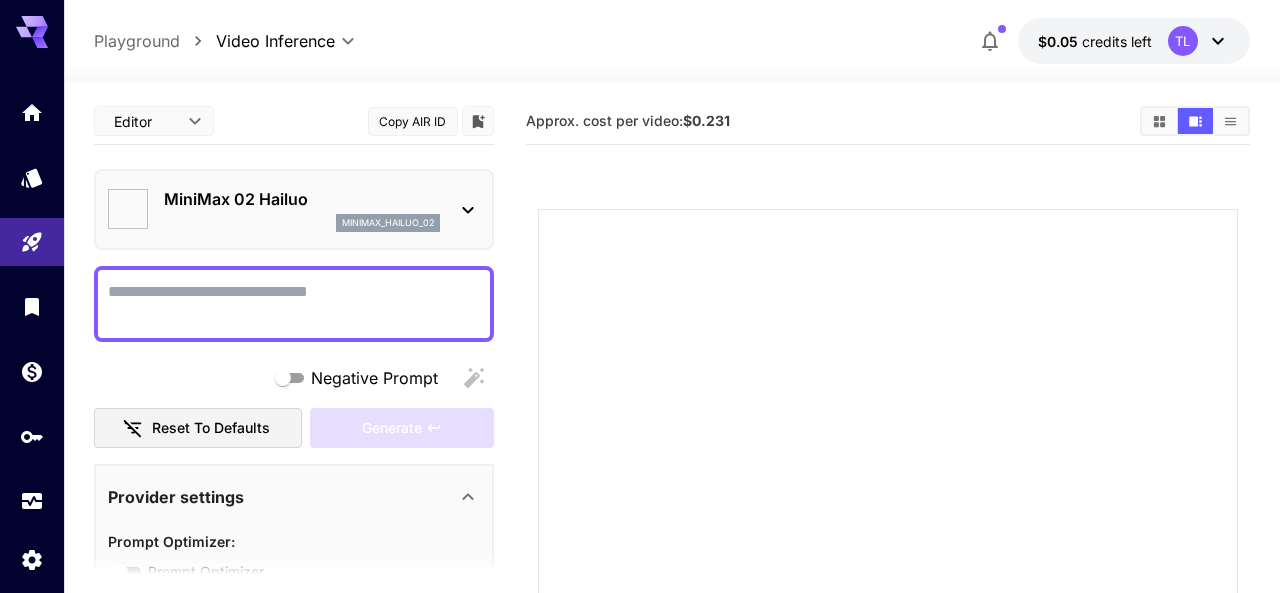 type on "*" 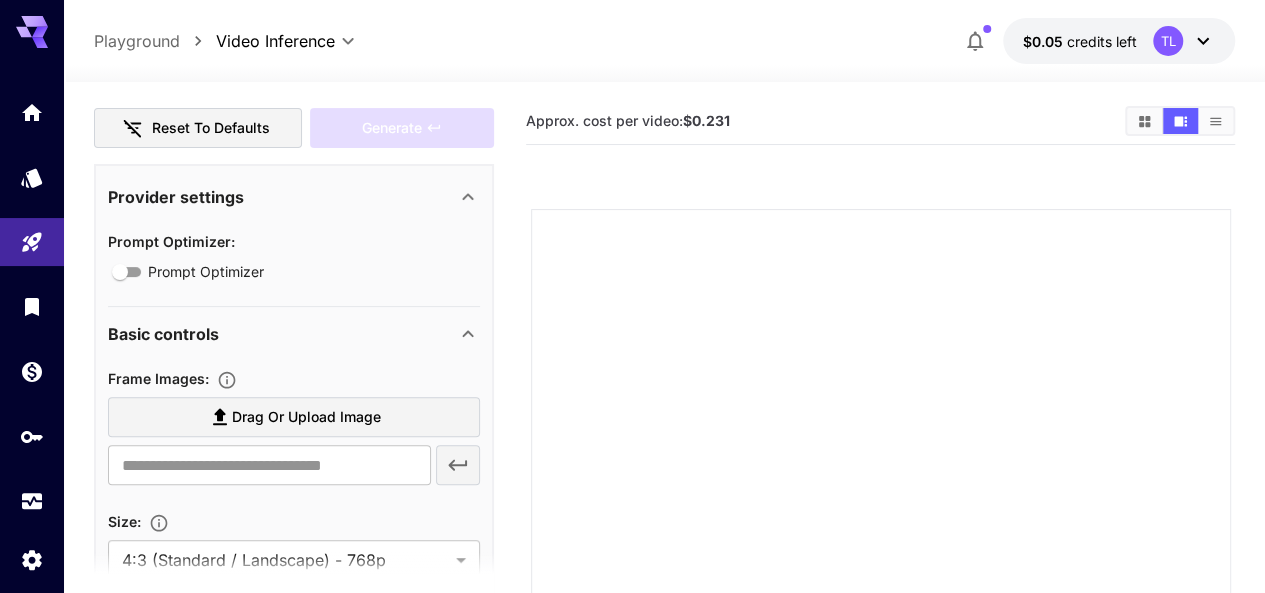 scroll, scrollTop: 500, scrollLeft: 0, axis: vertical 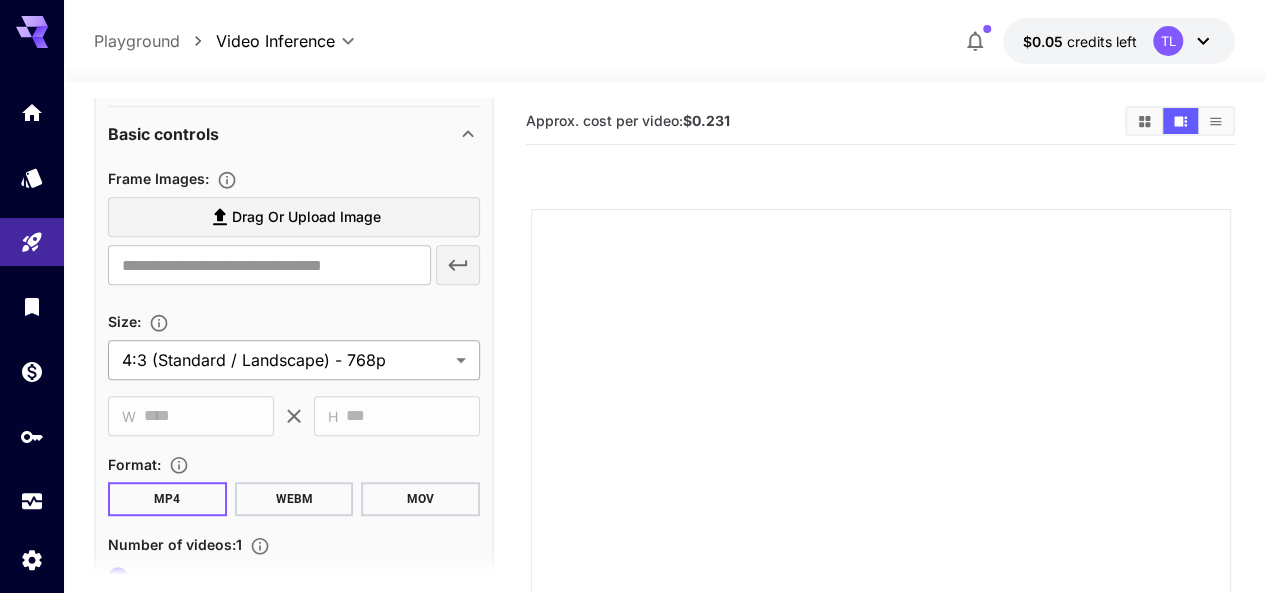 click on "**********" at bounding box center (632, 484) 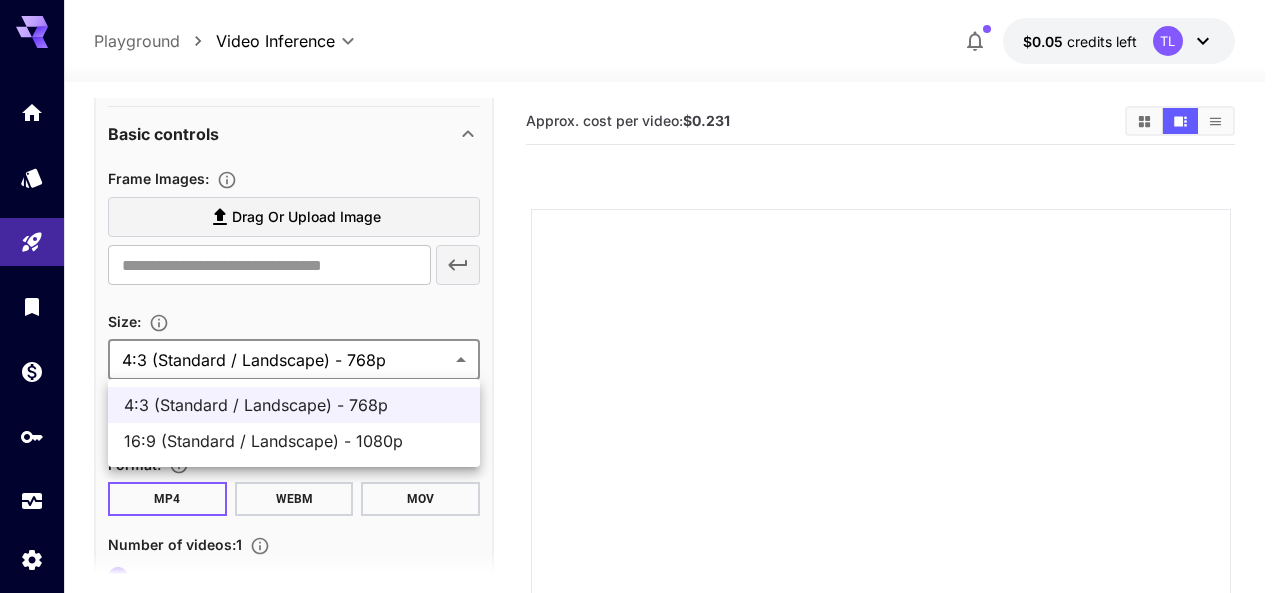 click at bounding box center (640, 296) 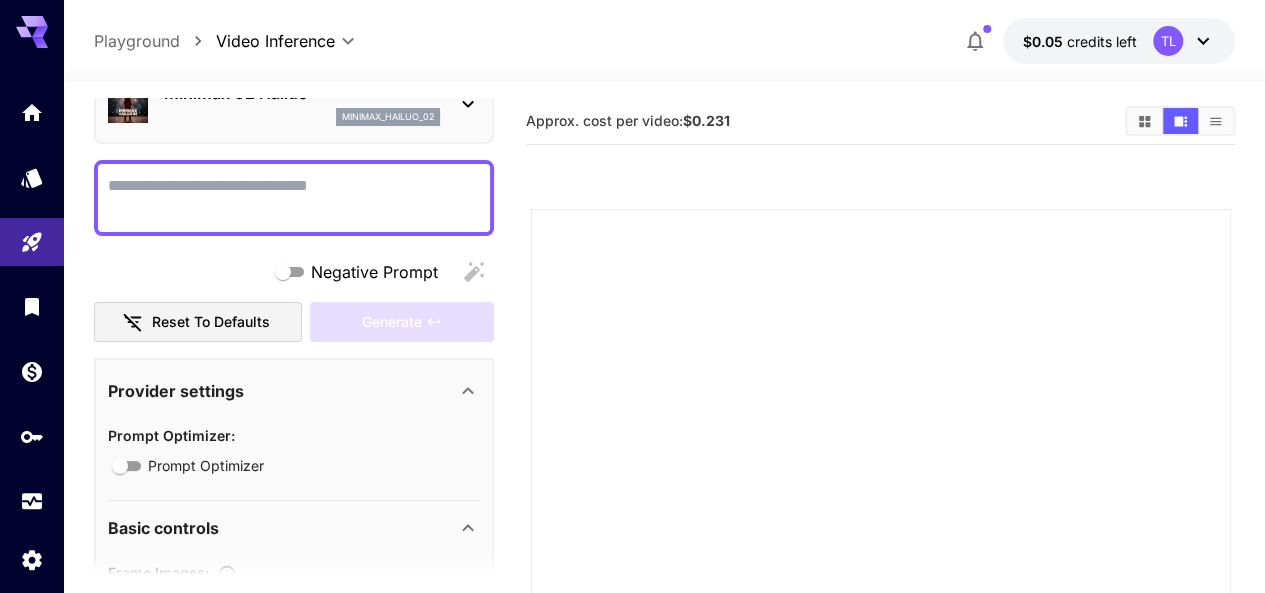 scroll, scrollTop: 100, scrollLeft: 0, axis: vertical 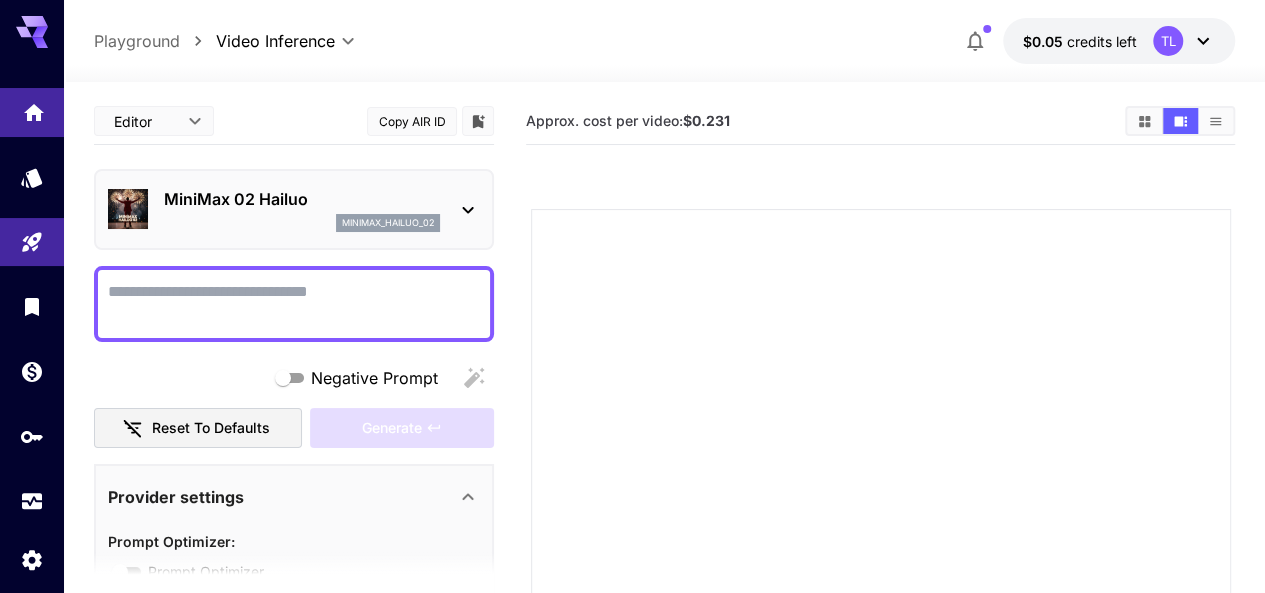 click at bounding box center (32, 112) 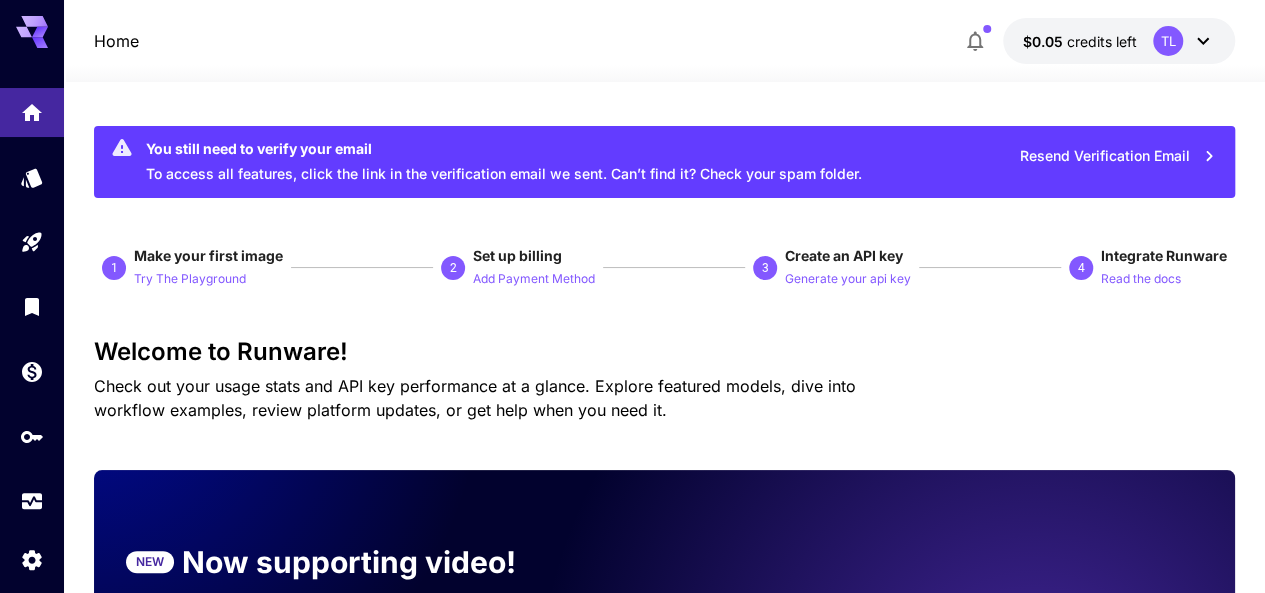 scroll, scrollTop: 700, scrollLeft: 0, axis: vertical 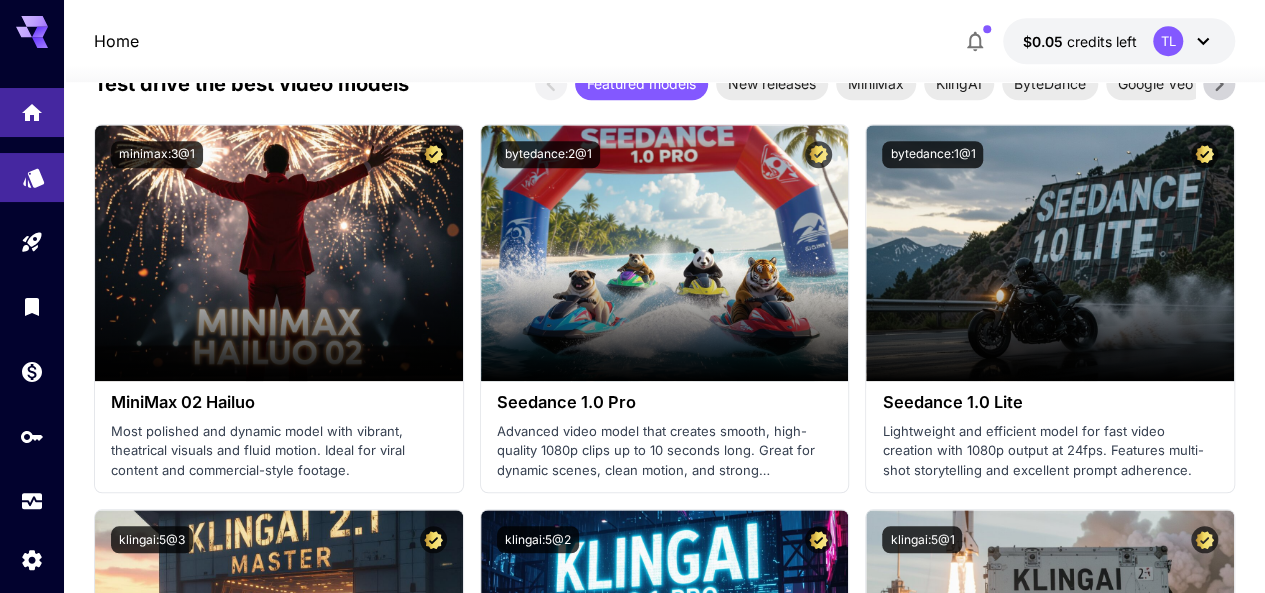click at bounding box center (32, 177) 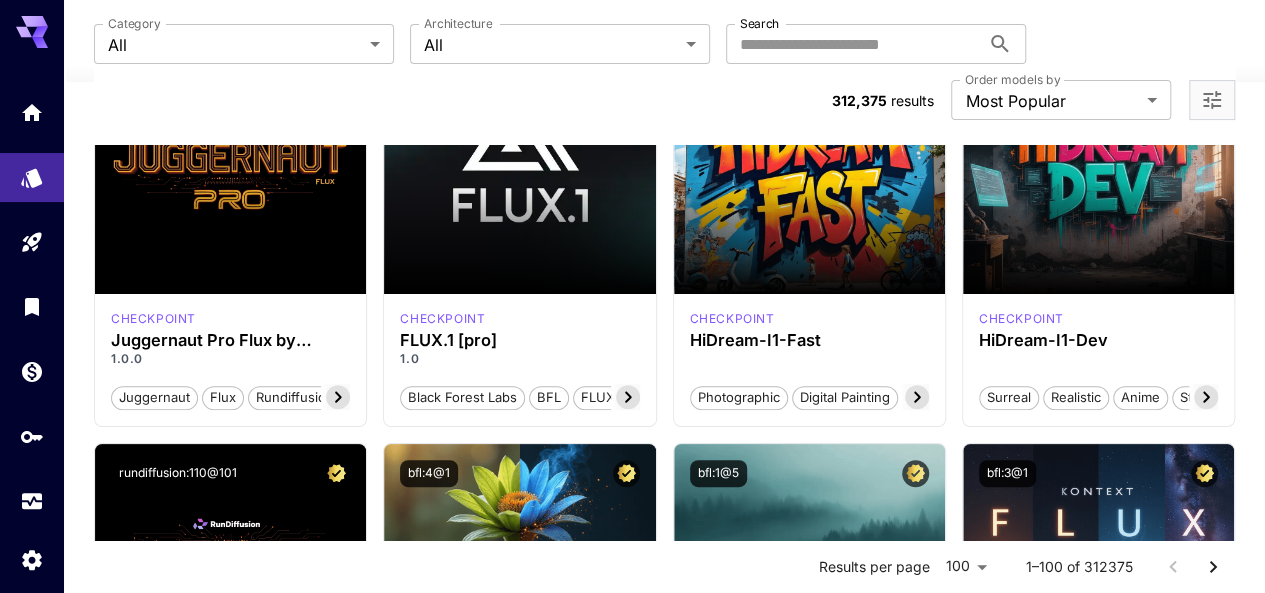 scroll, scrollTop: 200, scrollLeft: 0, axis: vertical 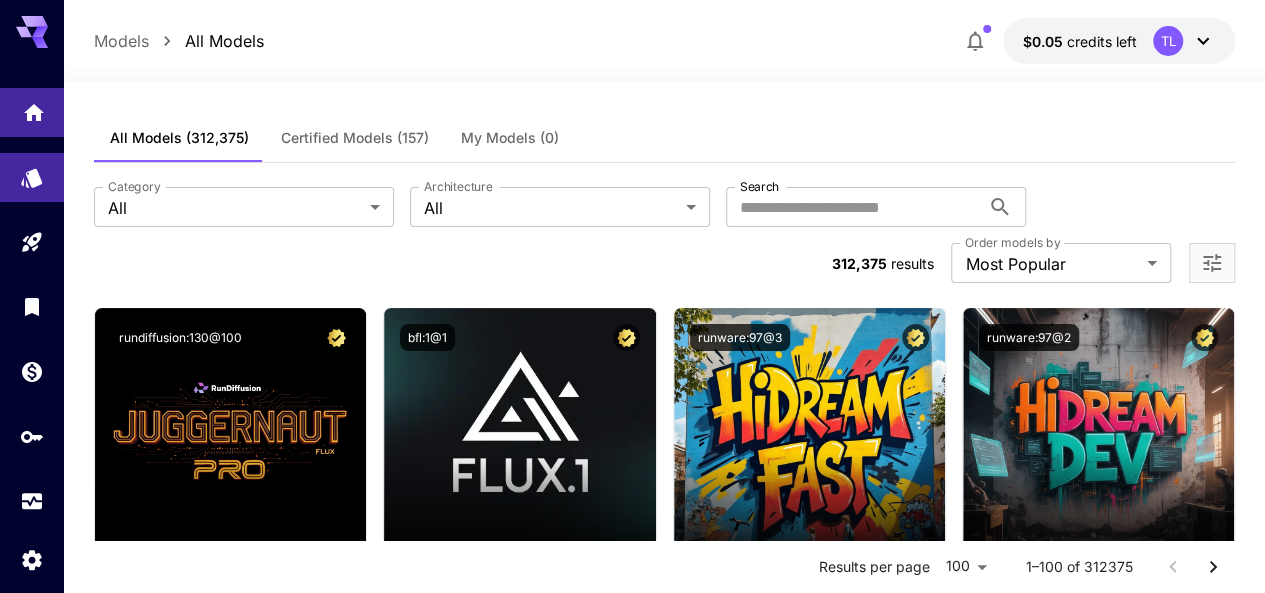 click 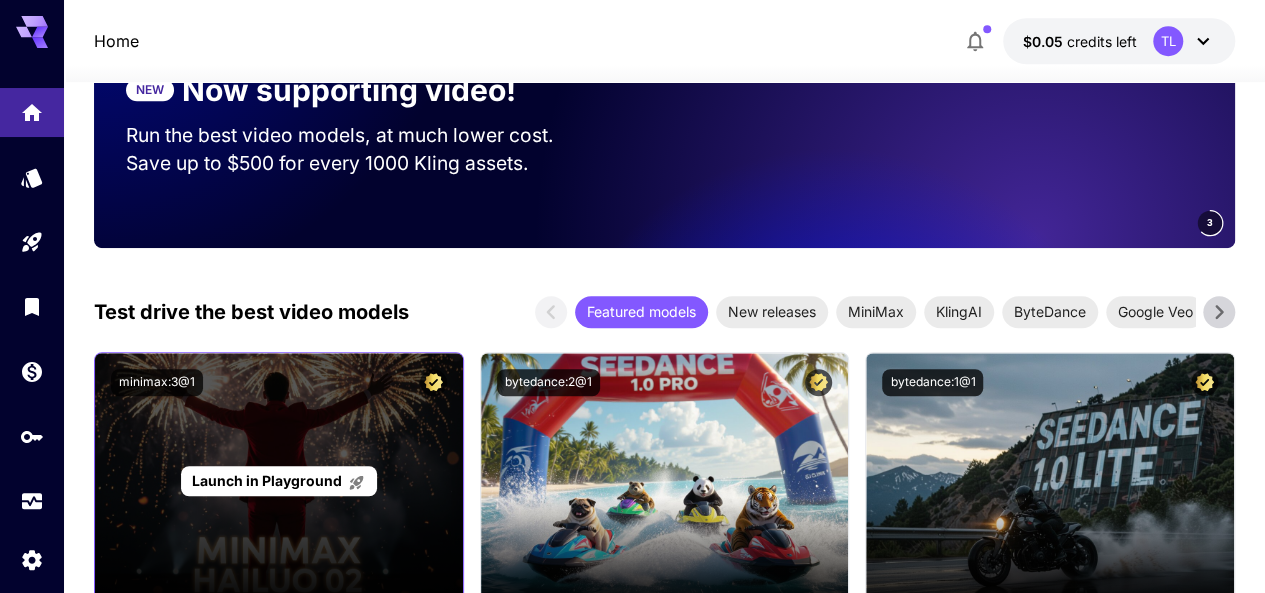 scroll, scrollTop: 600, scrollLeft: 0, axis: vertical 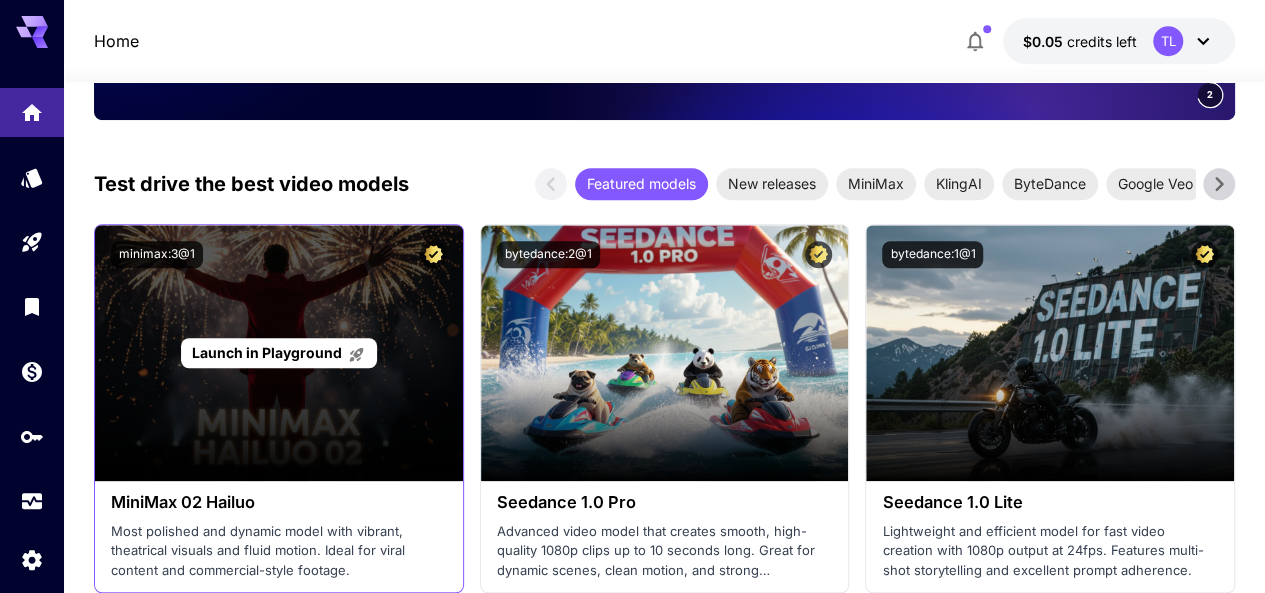 click on "Launch in Playground" at bounding box center (267, 352) 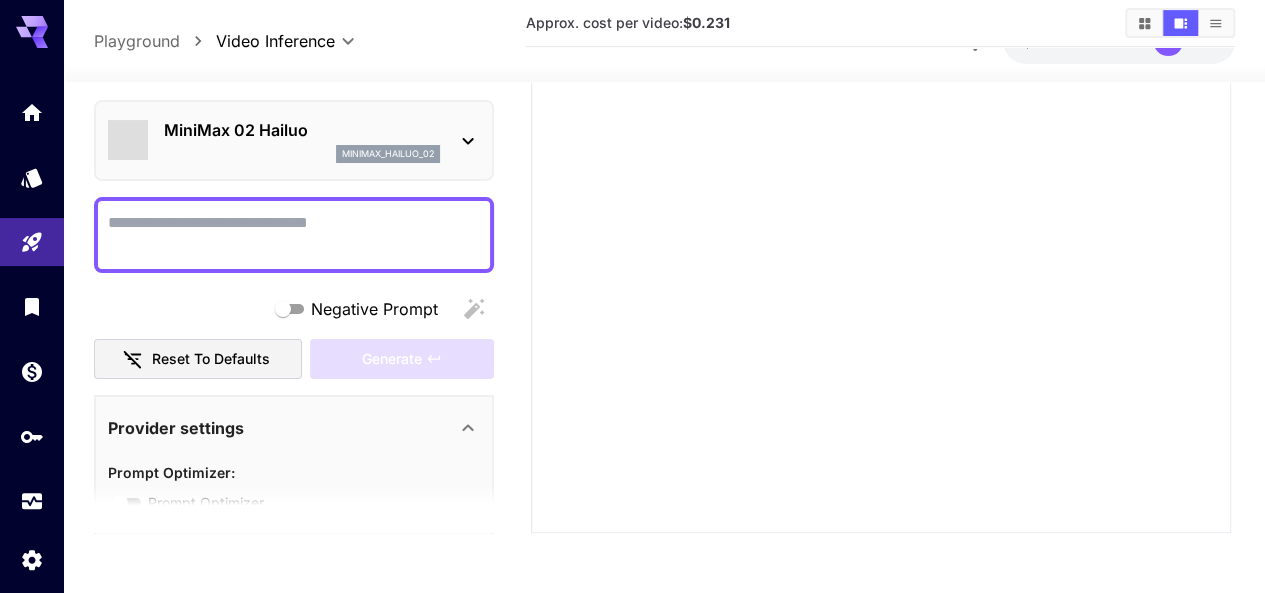 scroll, scrollTop: 375, scrollLeft: 0, axis: vertical 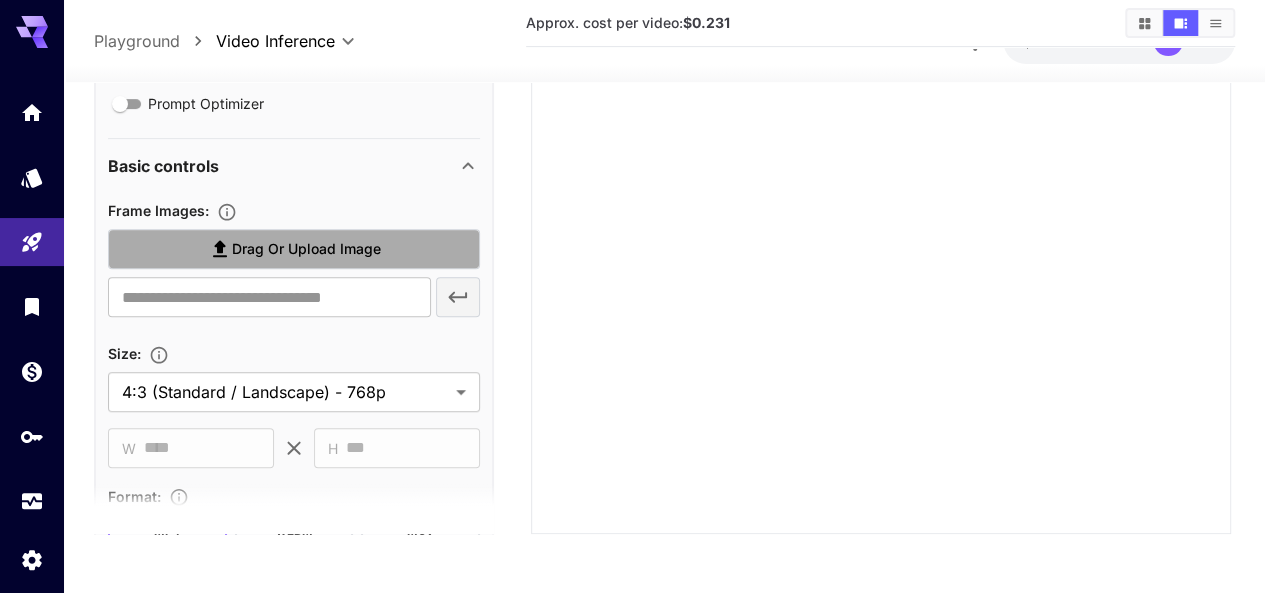 click on "Drag or upload image" at bounding box center [306, 249] 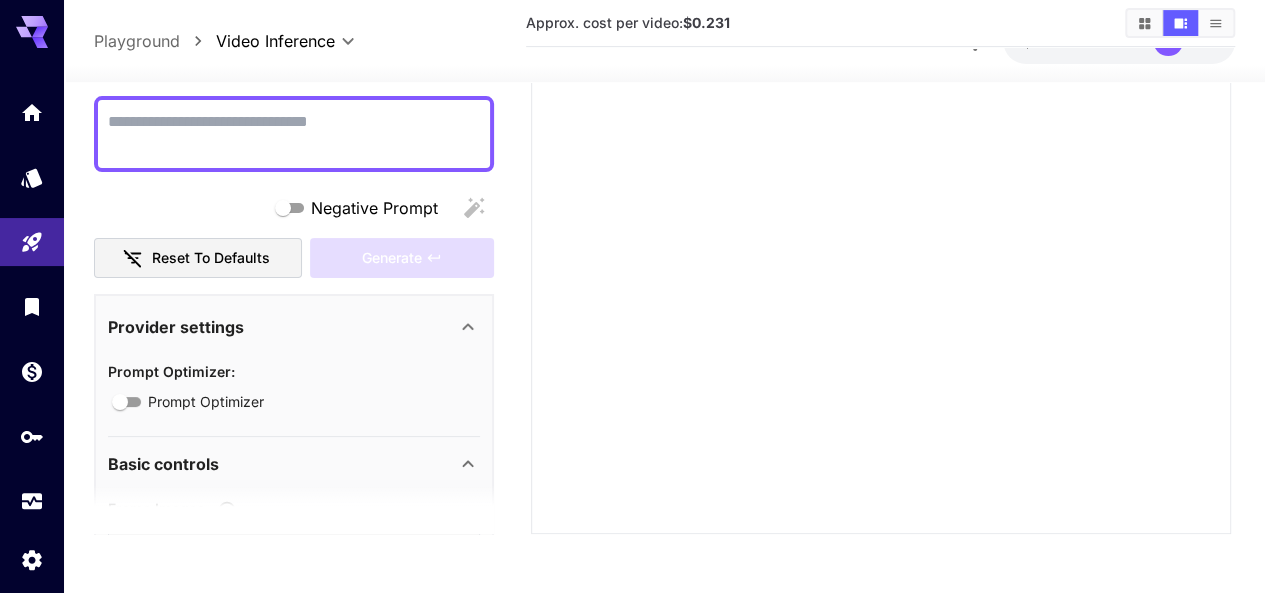 scroll, scrollTop: 100, scrollLeft: 0, axis: vertical 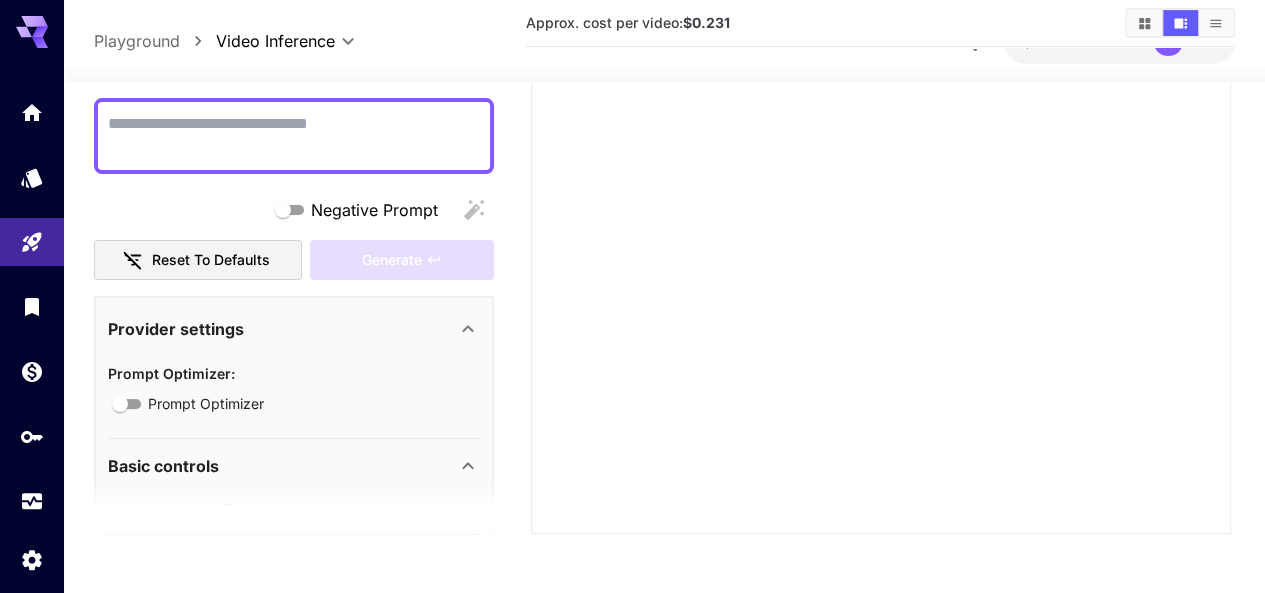 click on "Negative Prompt" at bounding box center (294, 136) 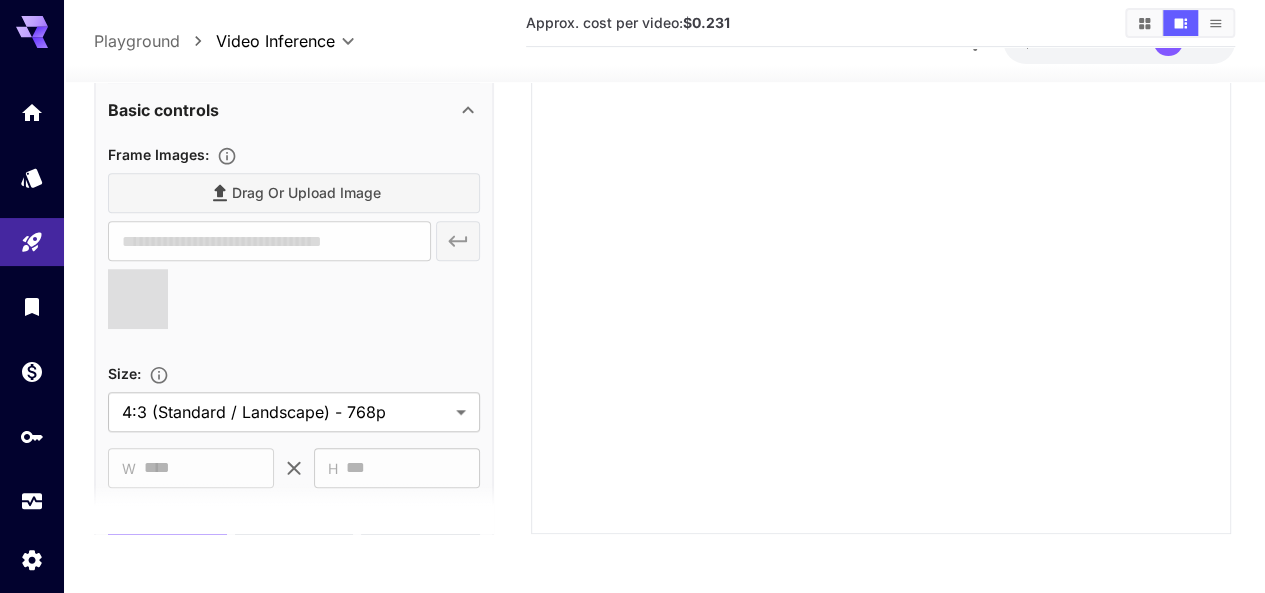scroll, scrollTop: 500, scrollLeft: 0, axis: vertical 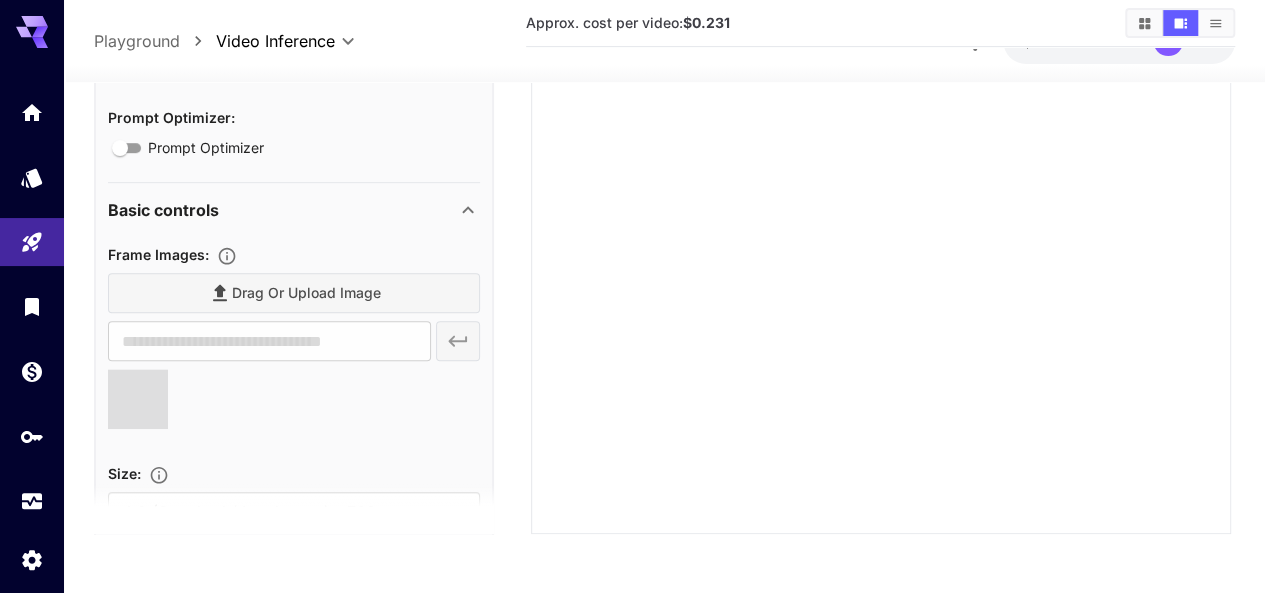type on "**********" 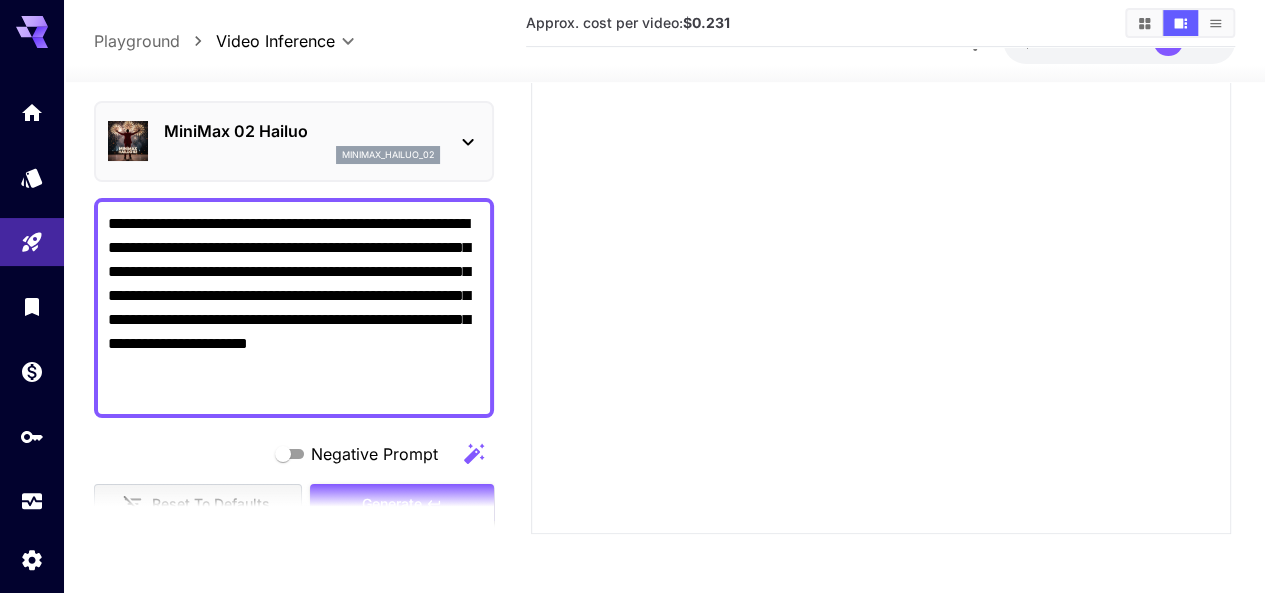 scroll, scrollTop: 200, scrollLeft: 0, axis: vertical 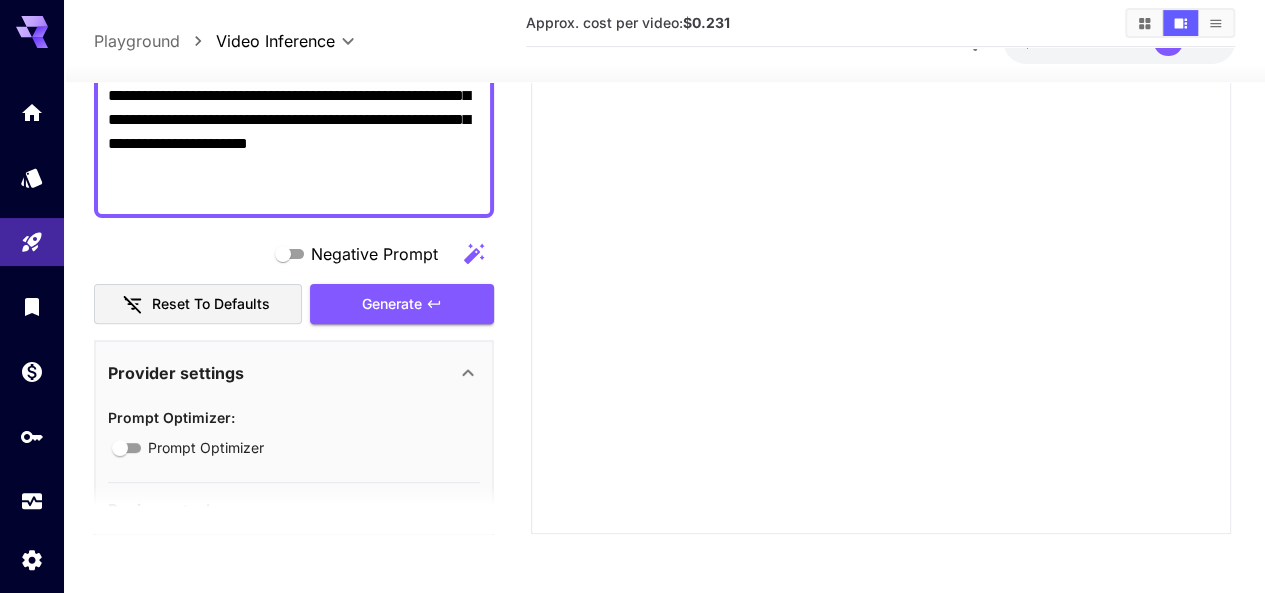 type on "**********" 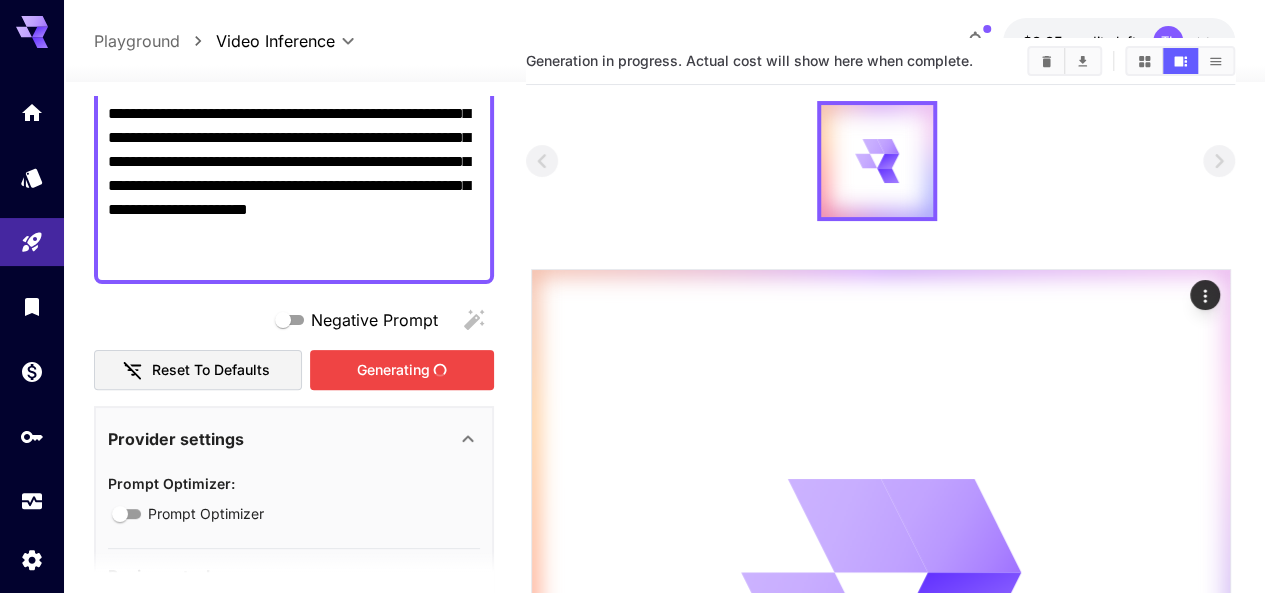 scroll, scrollTop: 0, scrollLeft: 0, axis: both 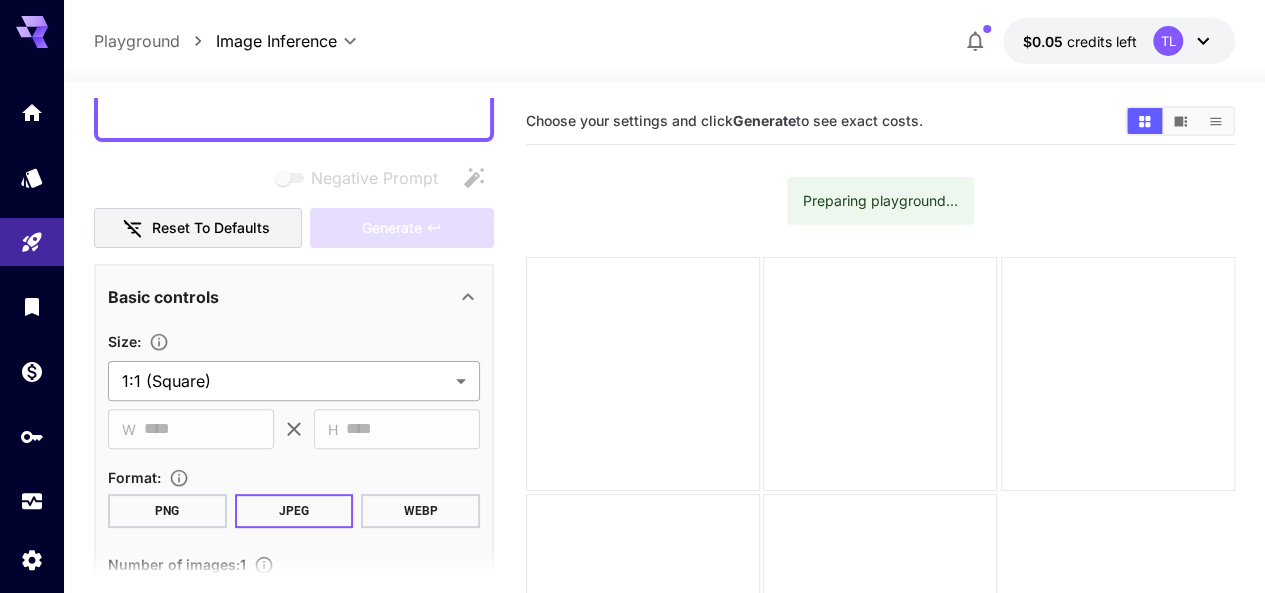 click on "**********" at bounding box center (632, 394) 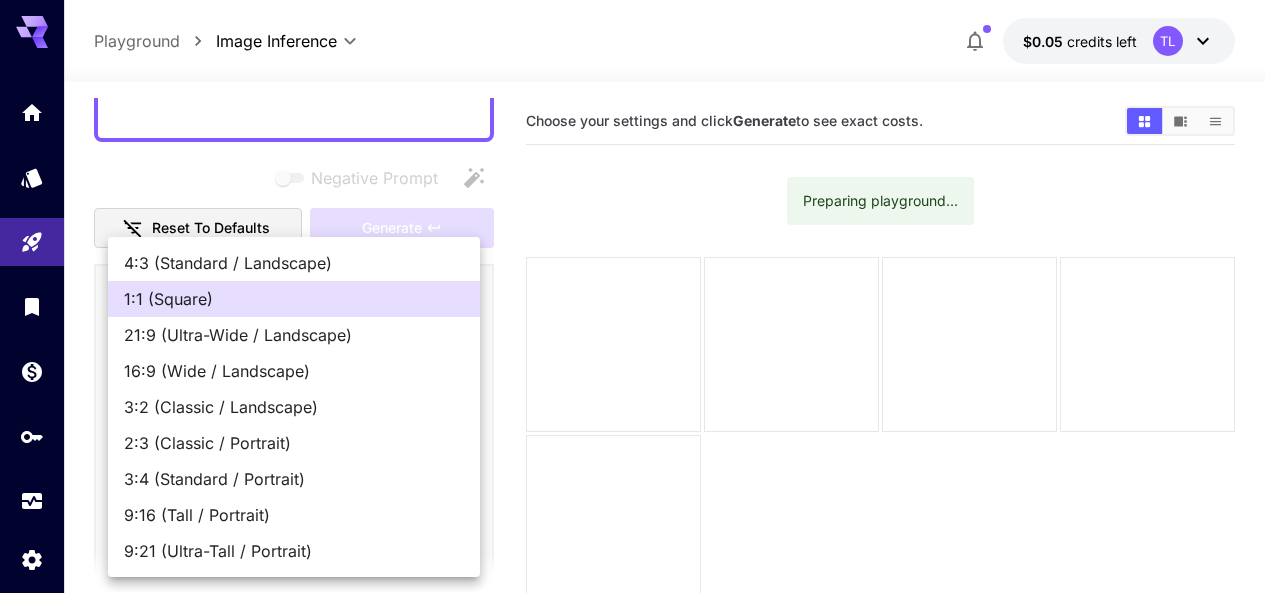 click on "9:16 (Tall / Portrait)" at bounding box center (294, 515) 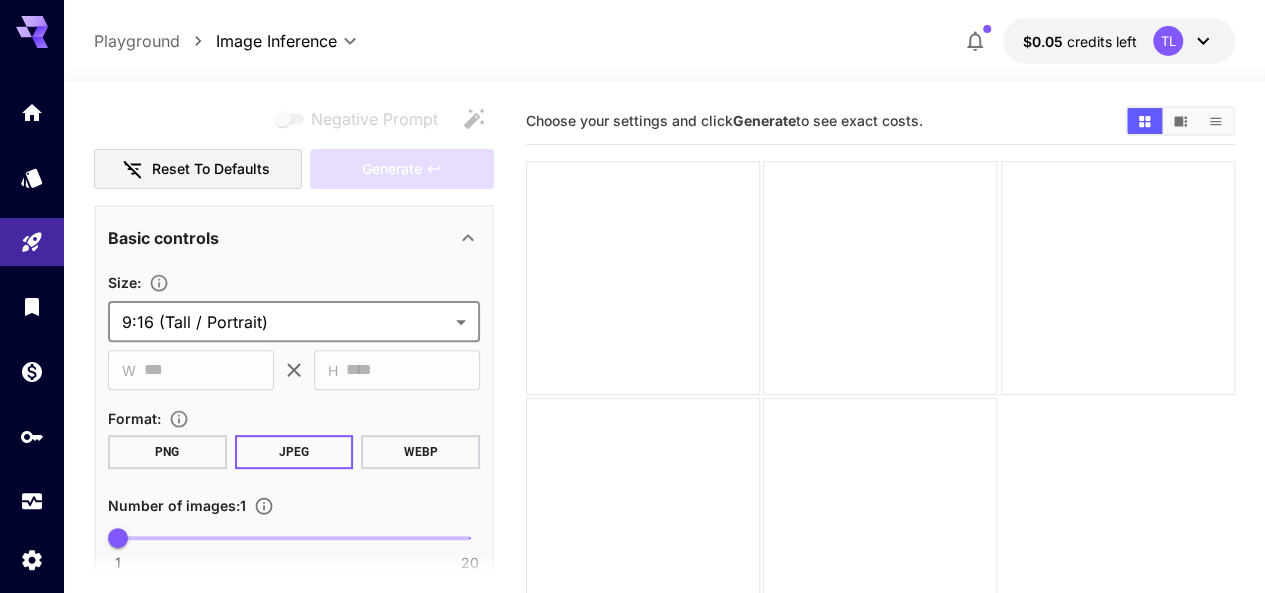 scroll, scrollTop: 394, scrollLeft: 0, axis: vertical 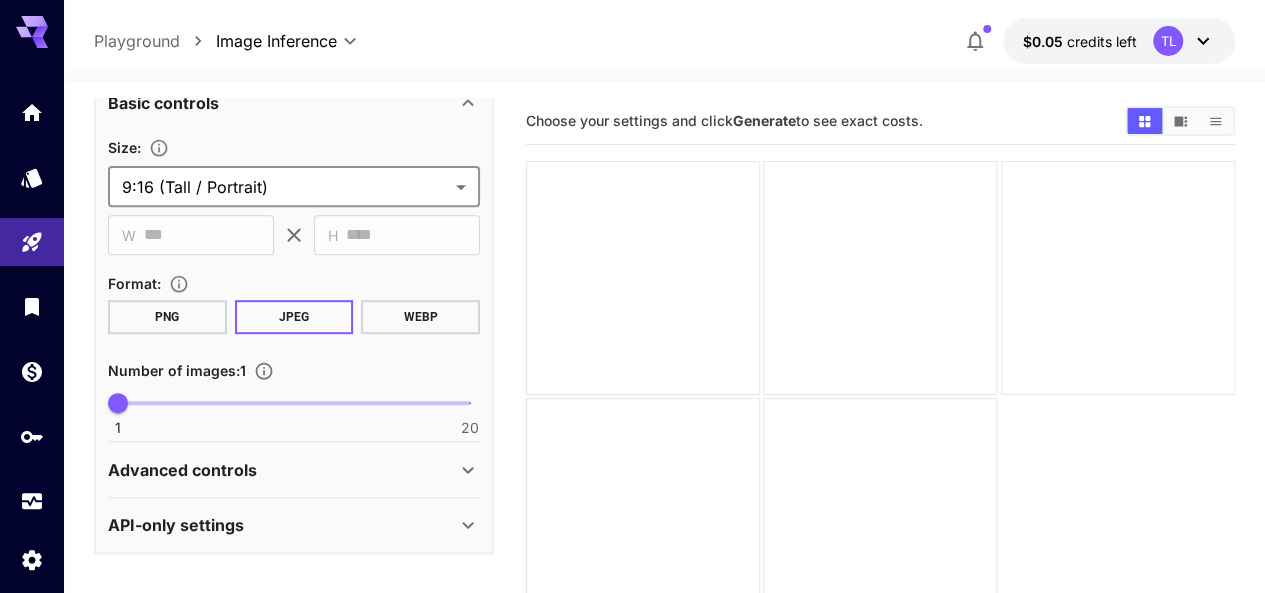 type on "**********" 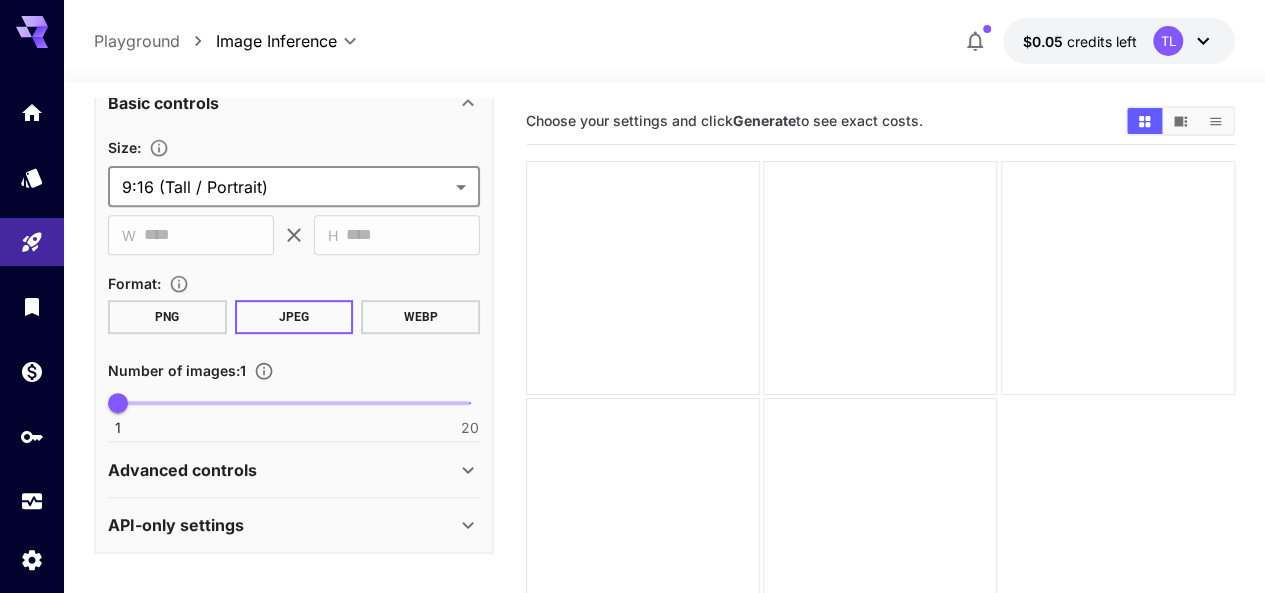 type on "****" 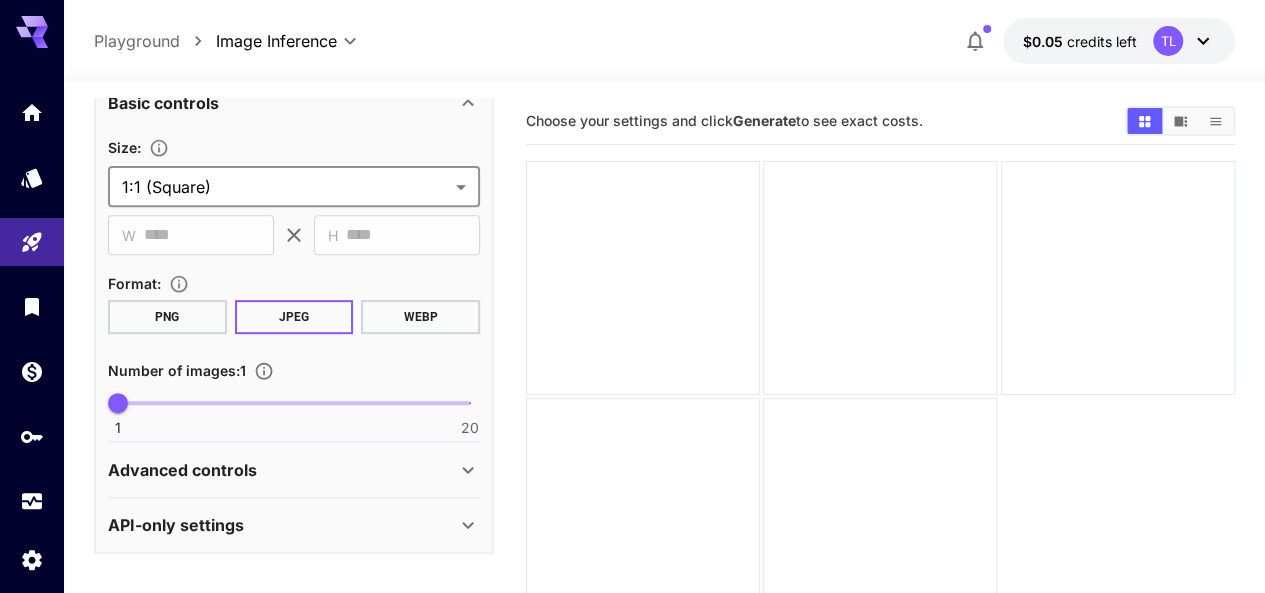 click on "PNG" at bounding box center (167, 317) 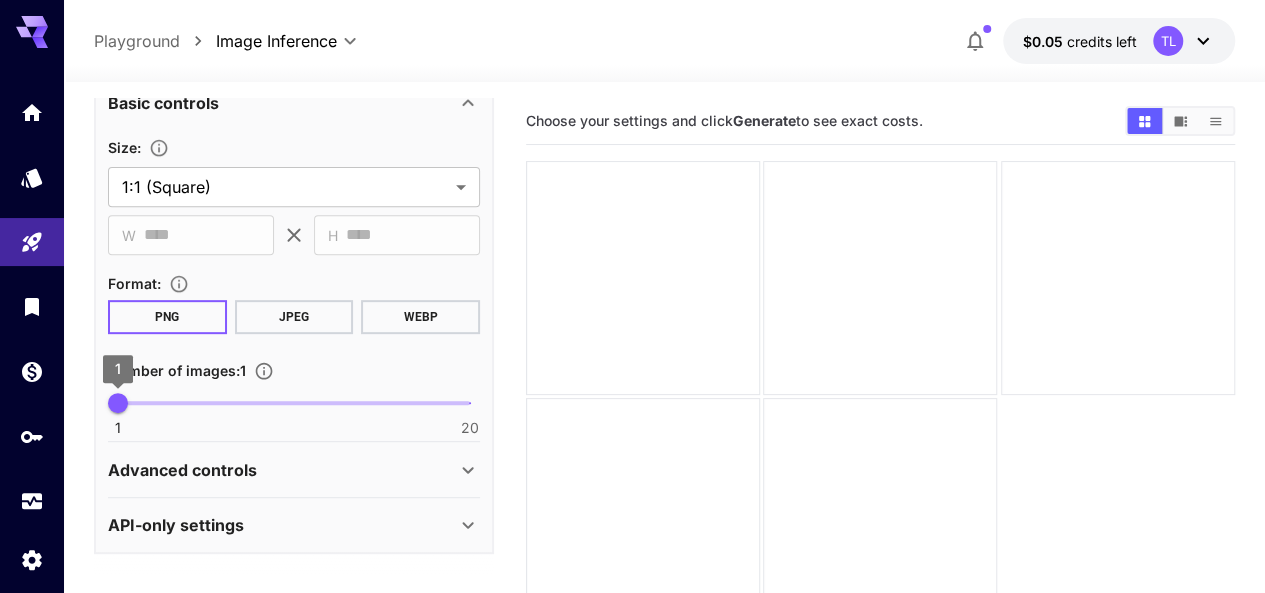 type on "*" 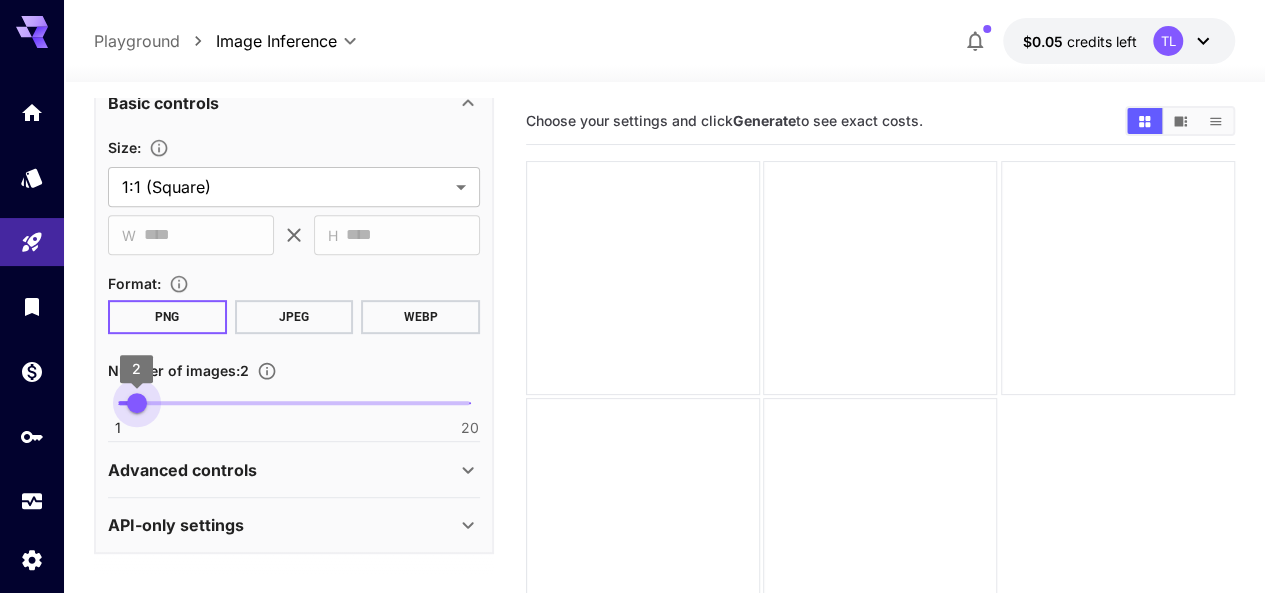 drag, startPoint x: 112, startPoint y: 409, endPoint x: 170, endPoint y: 405, distance: 58.137768 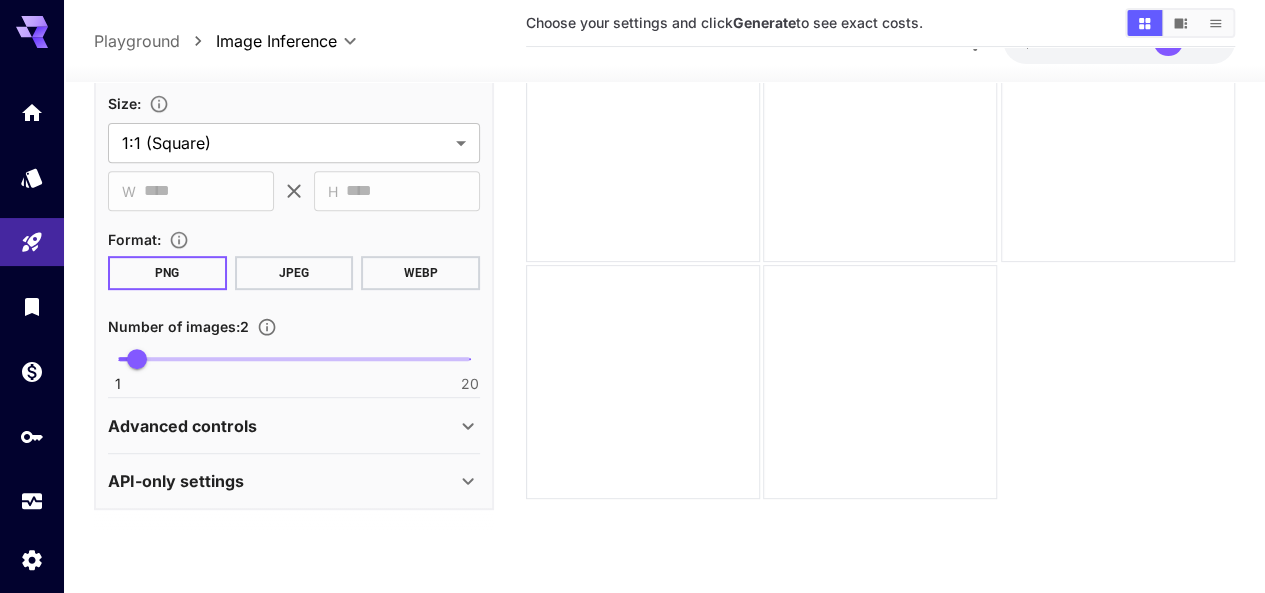 scroll, scrollTop: 158, scrollLeft: 0, axis: vertical 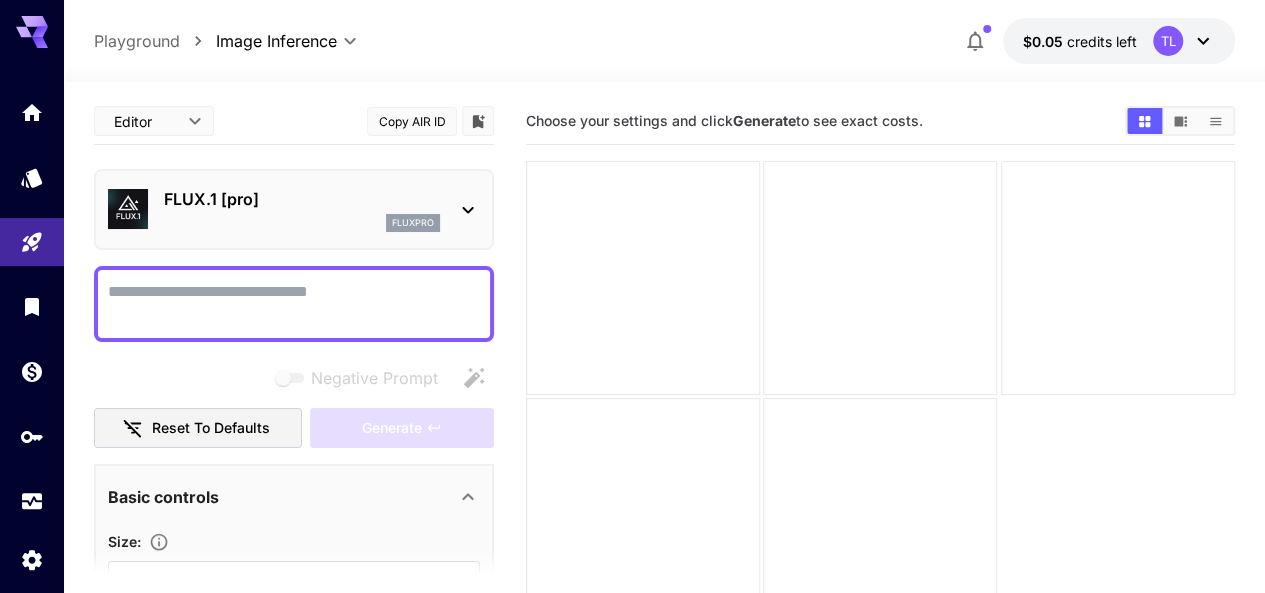 click on "Negative Prompt" at bounding box center (294, 304) 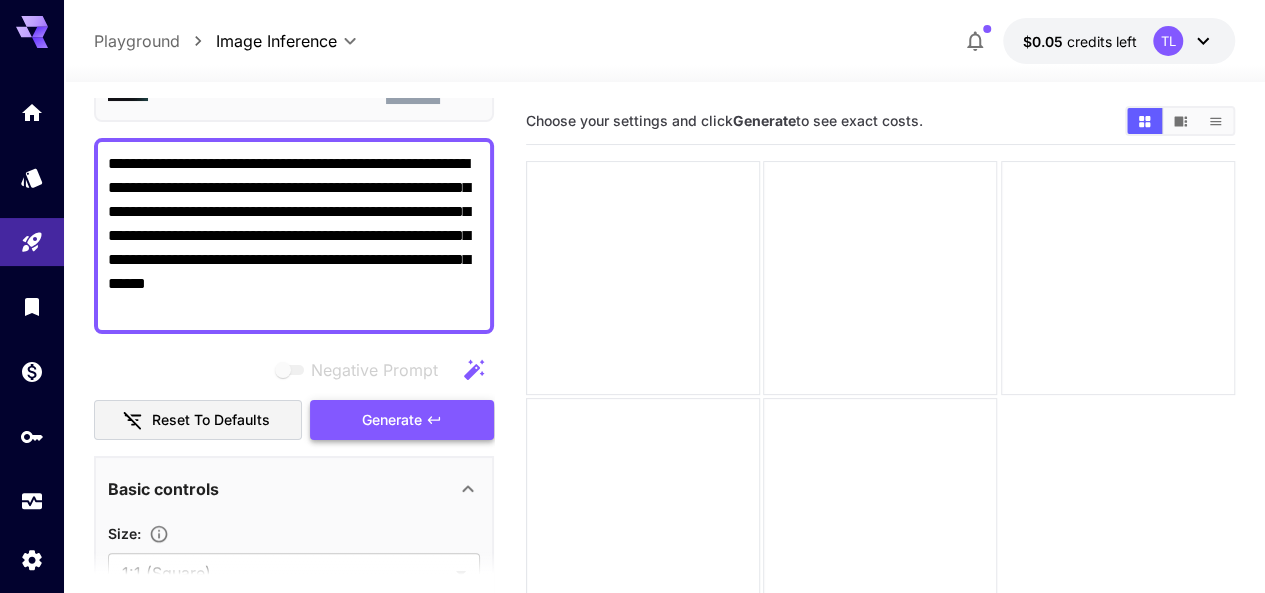 scroll, scrollTop: 200, scrollLeft: 0, axis: vertical 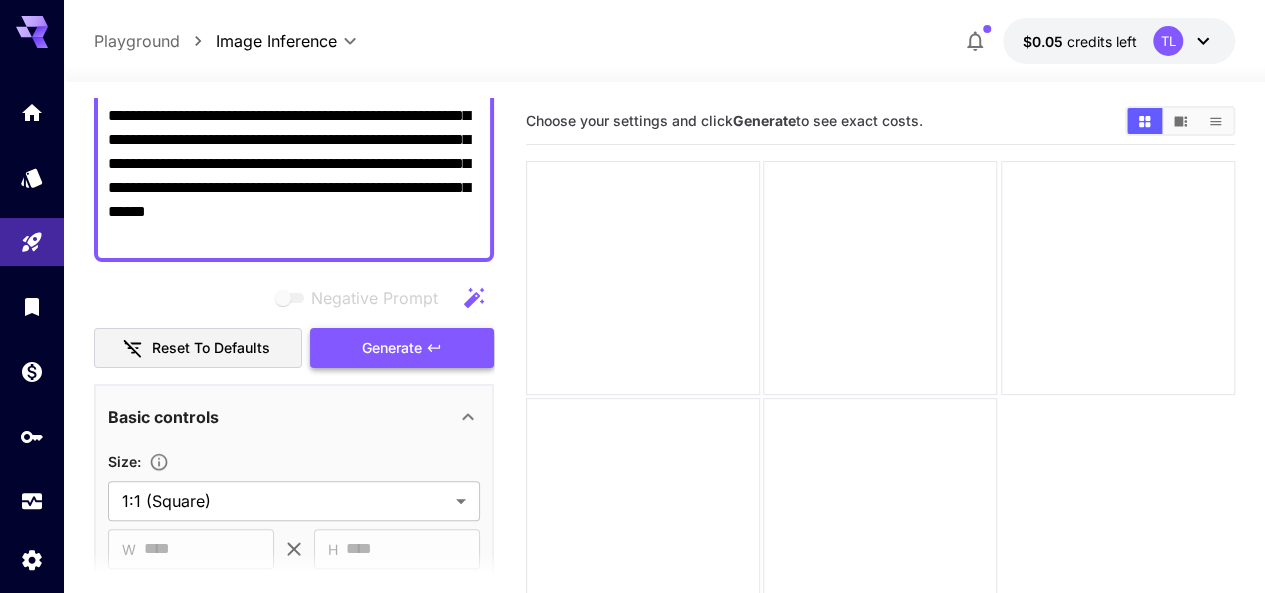 type on "**********" 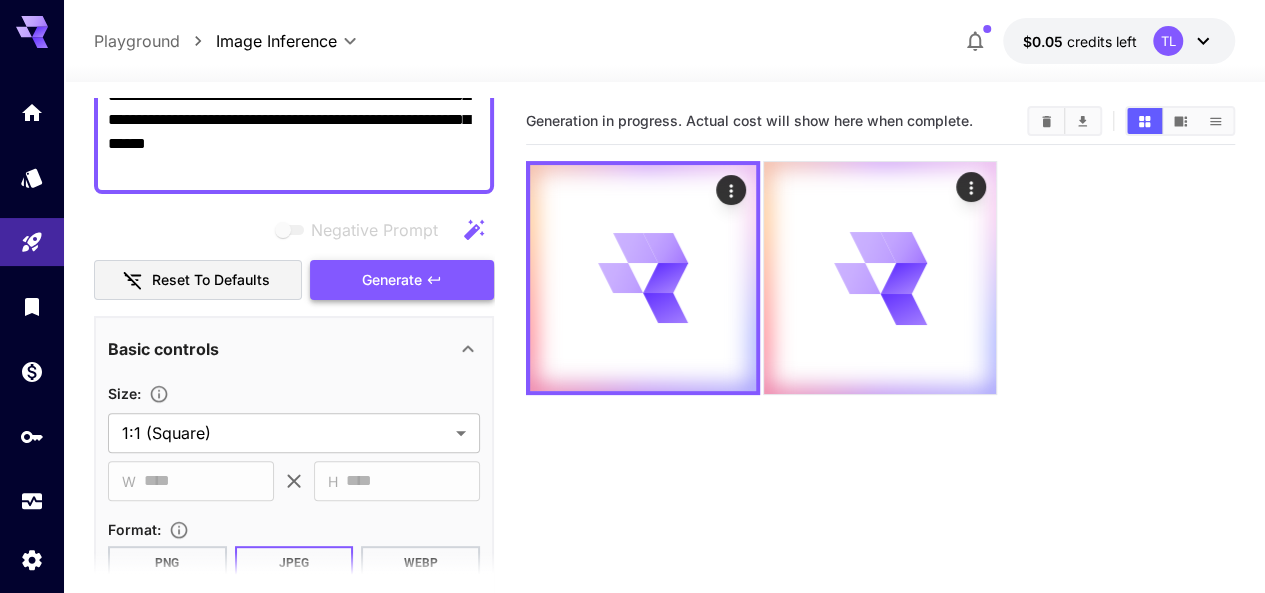 scroll, scrollTop: 300, scrollLeft: 0, axis: vertical 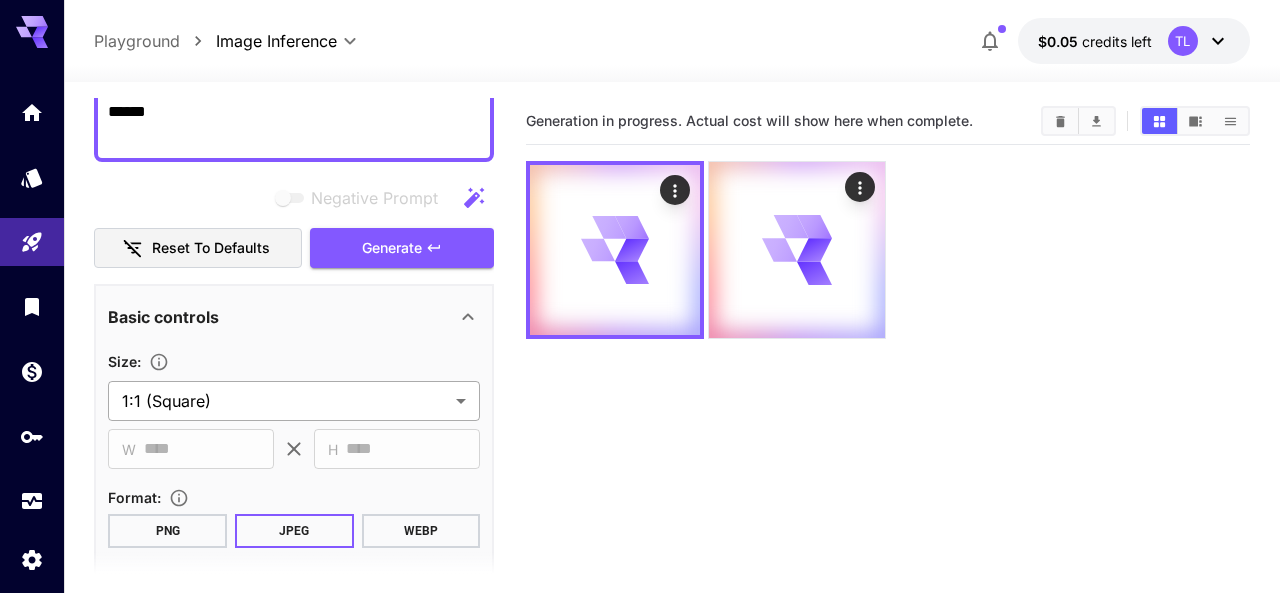 click on "**********" at bounding box center [640, 375] 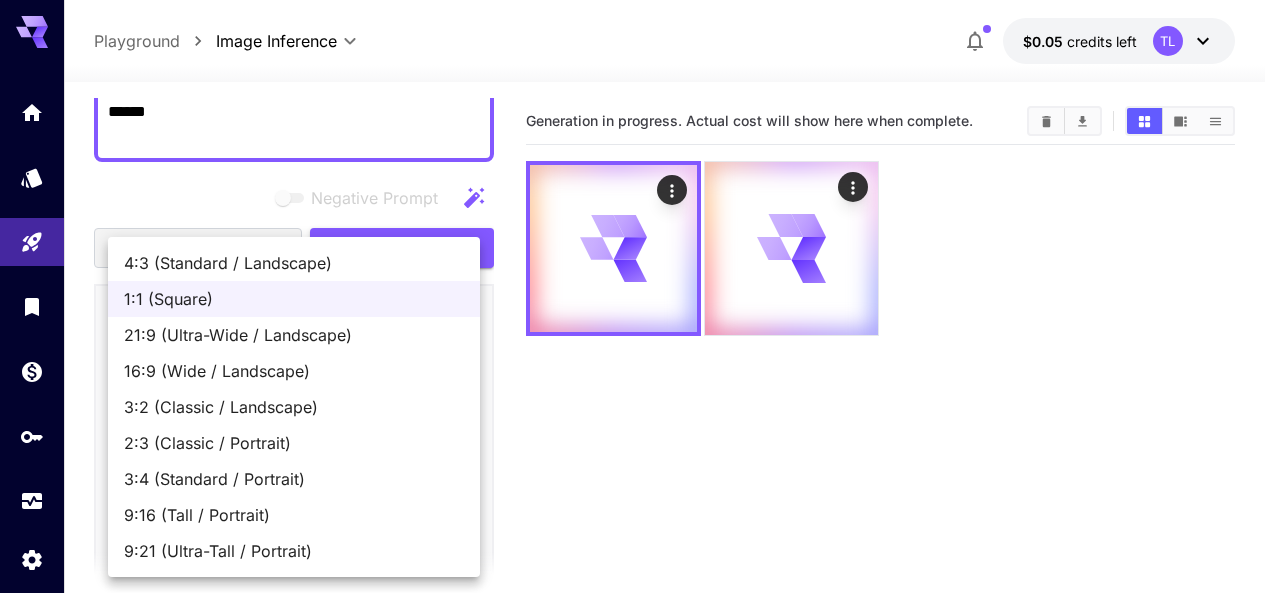 click on "9:16 (Tall / Portrait)" at bounding box center (294, 515) 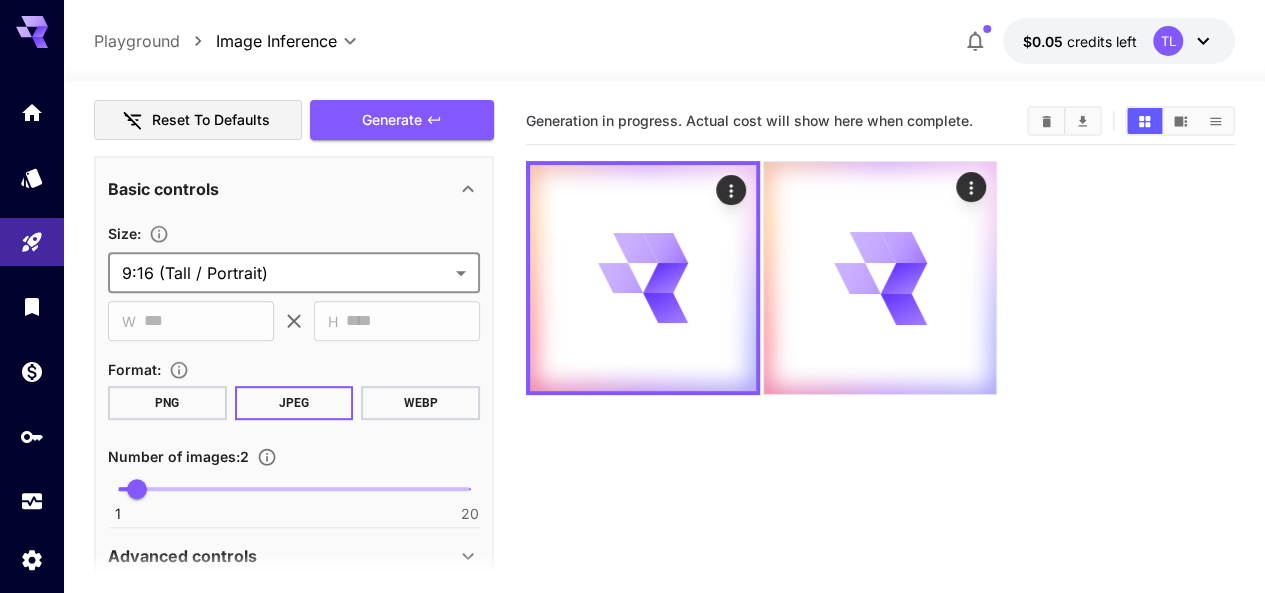 scroll, scrollTop: 500, scrollLeft: 0, axis: vertical 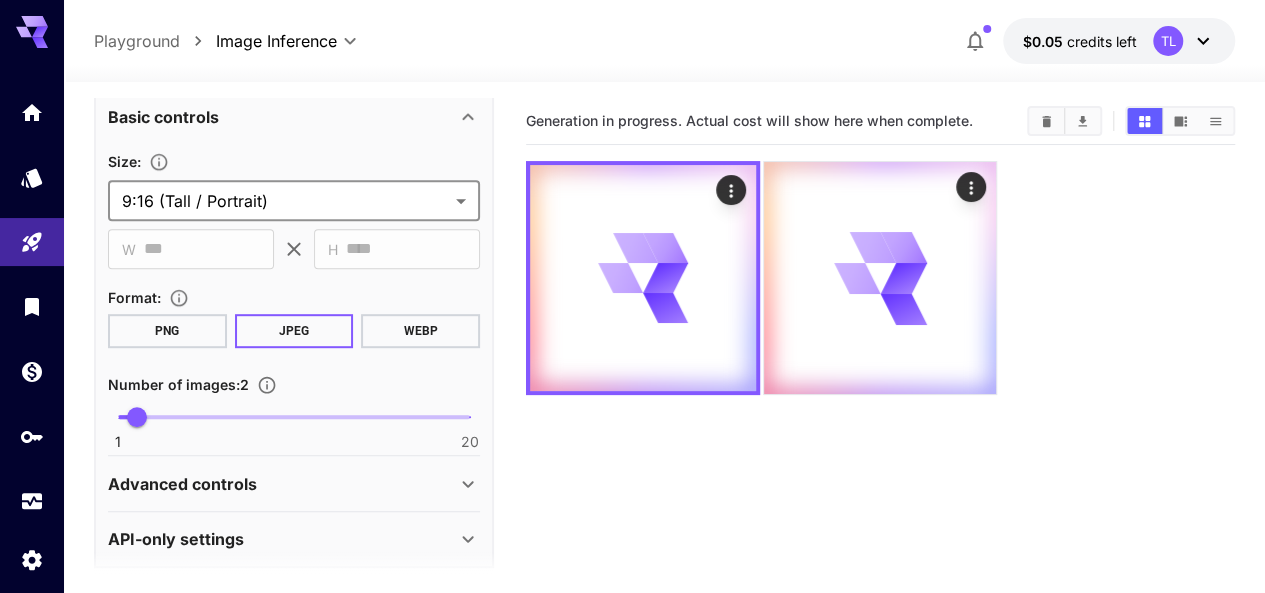 click on "PNG" at bounding box center [167, 331] 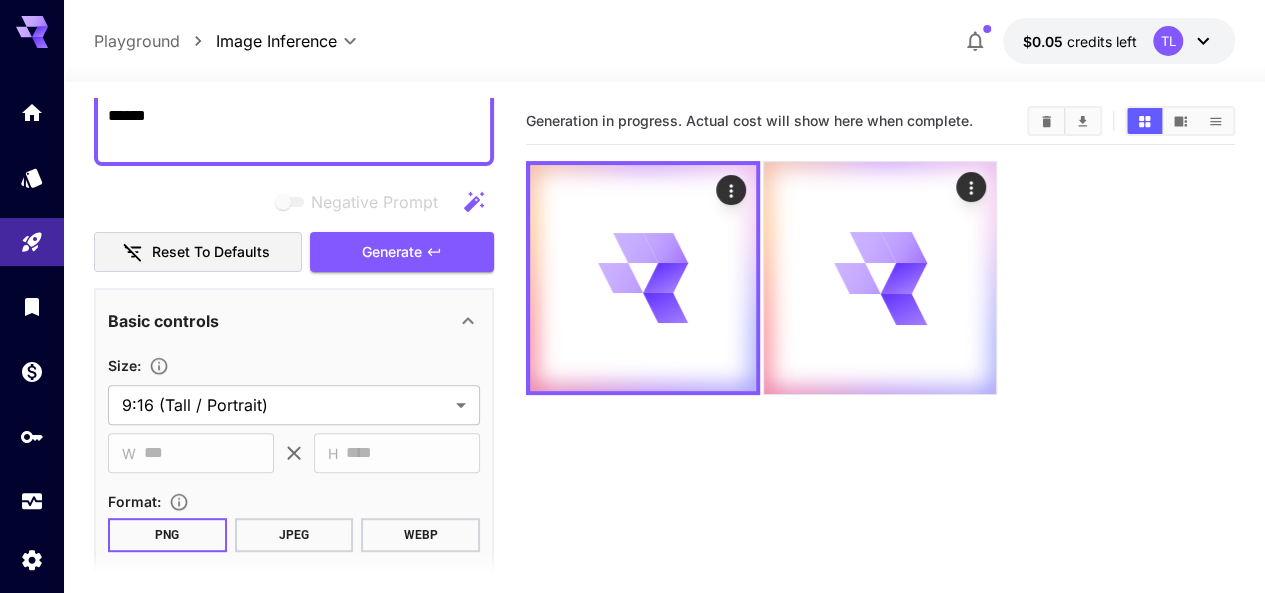 scroll, scrollTop: 214, scrollLeft: 0, axis: vertical 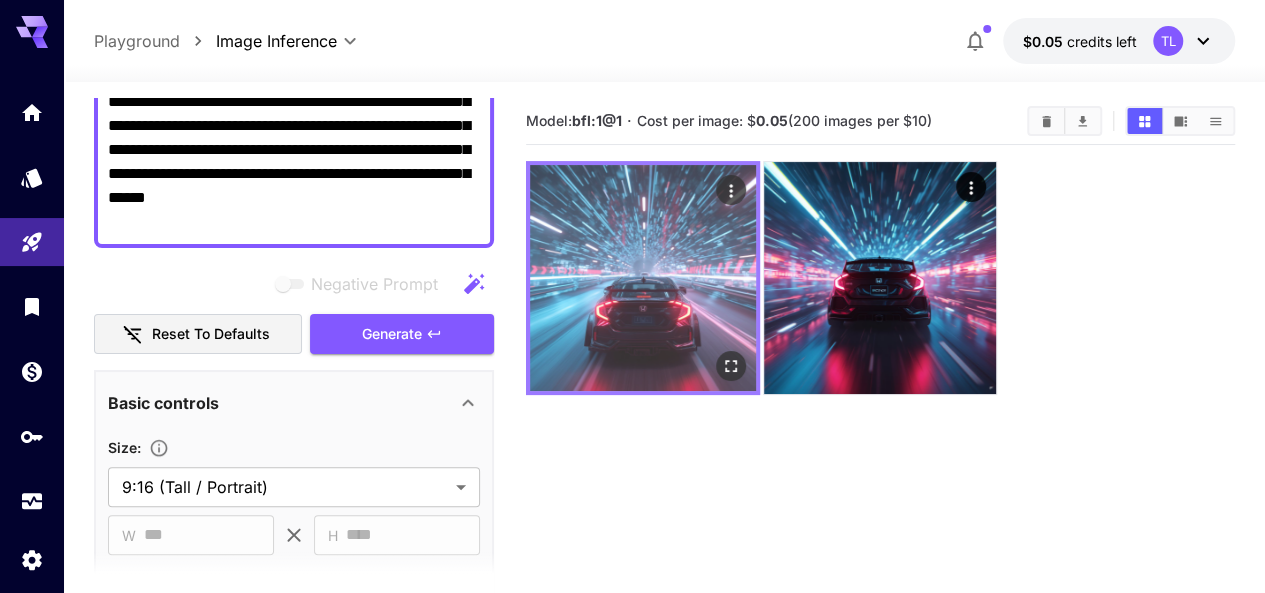 click 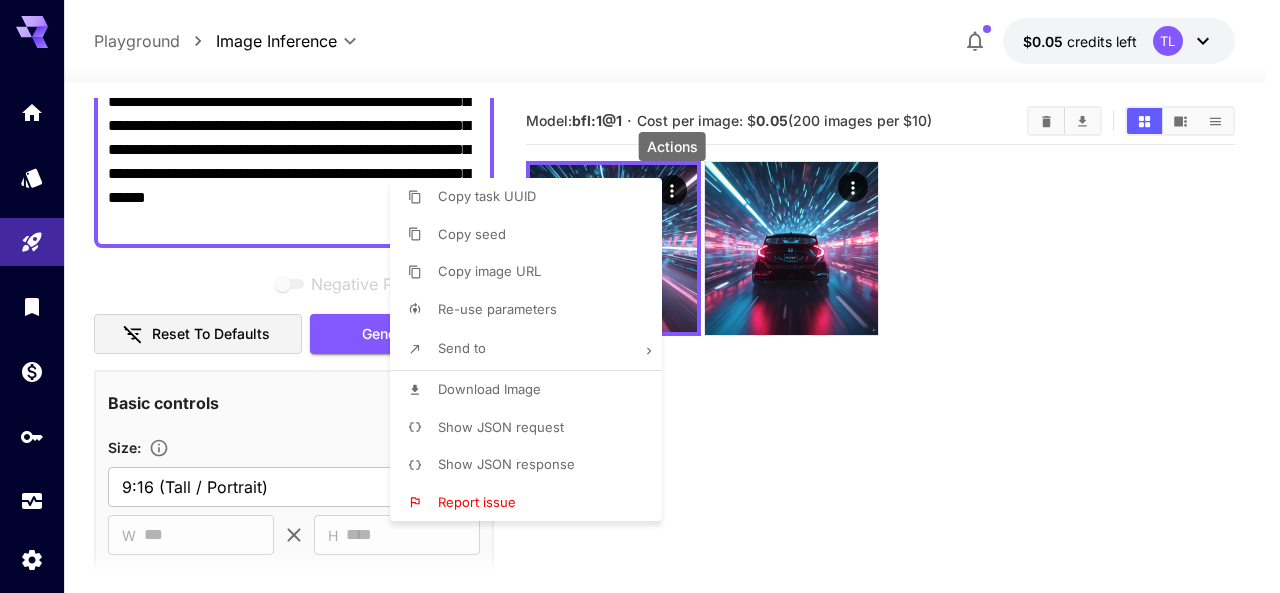 drag, startPoint x: 939, startPoint y: 263, endPoint x: 1006, endPoint y: 169, distance: 115.43397 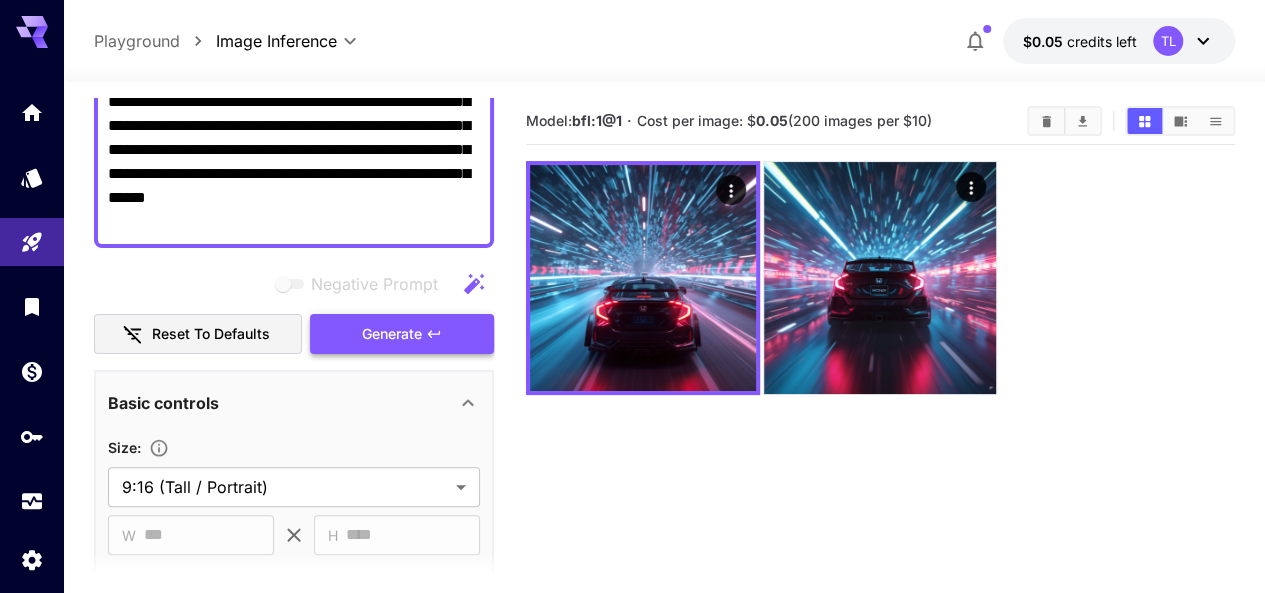 click on "Generate" at bounding box center (392, 334) 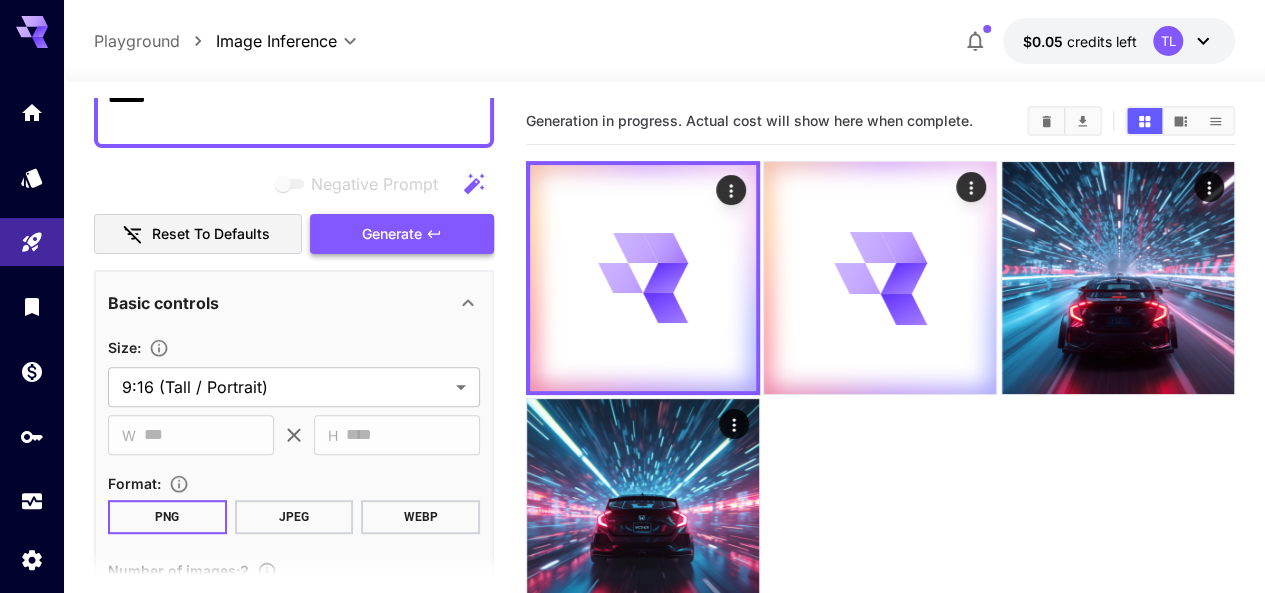 scroll, scrollTop: 114, scrollLeft: 0, axis: vertical 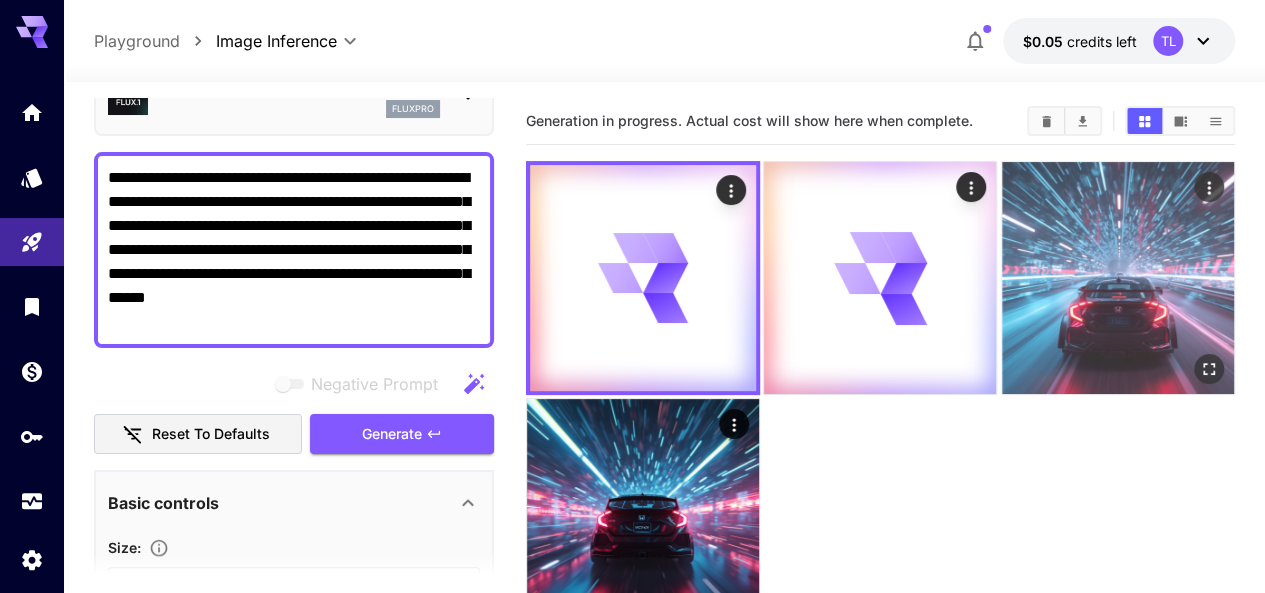 click at bounding box center (1118, 278) 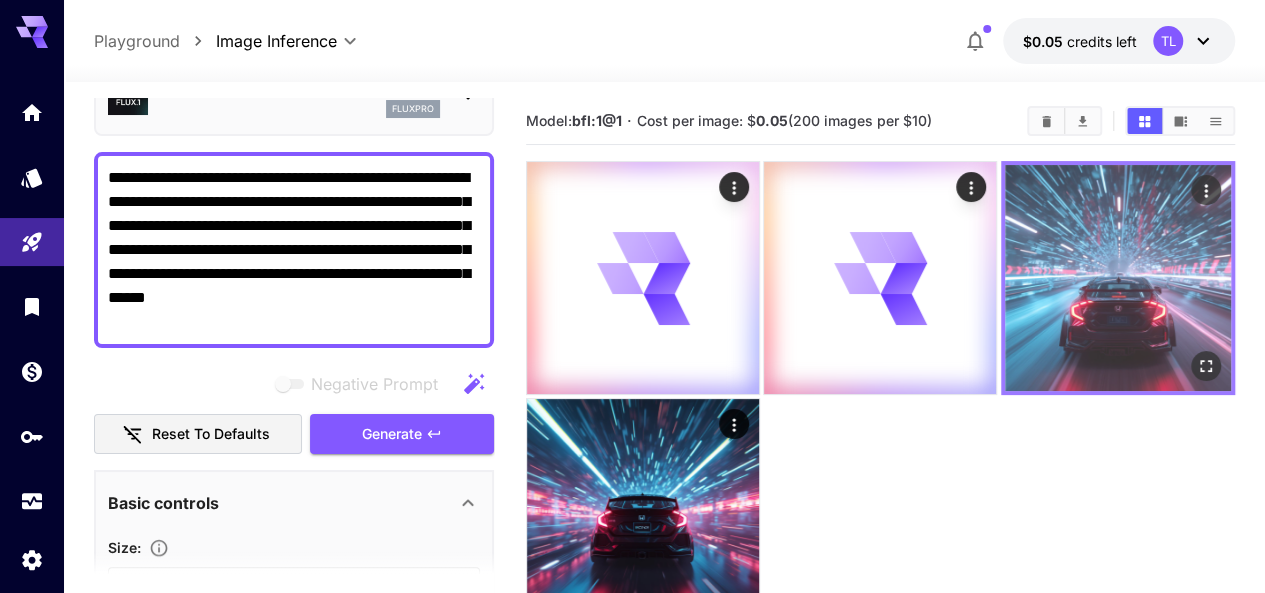click at bounding box center (1118, 278) 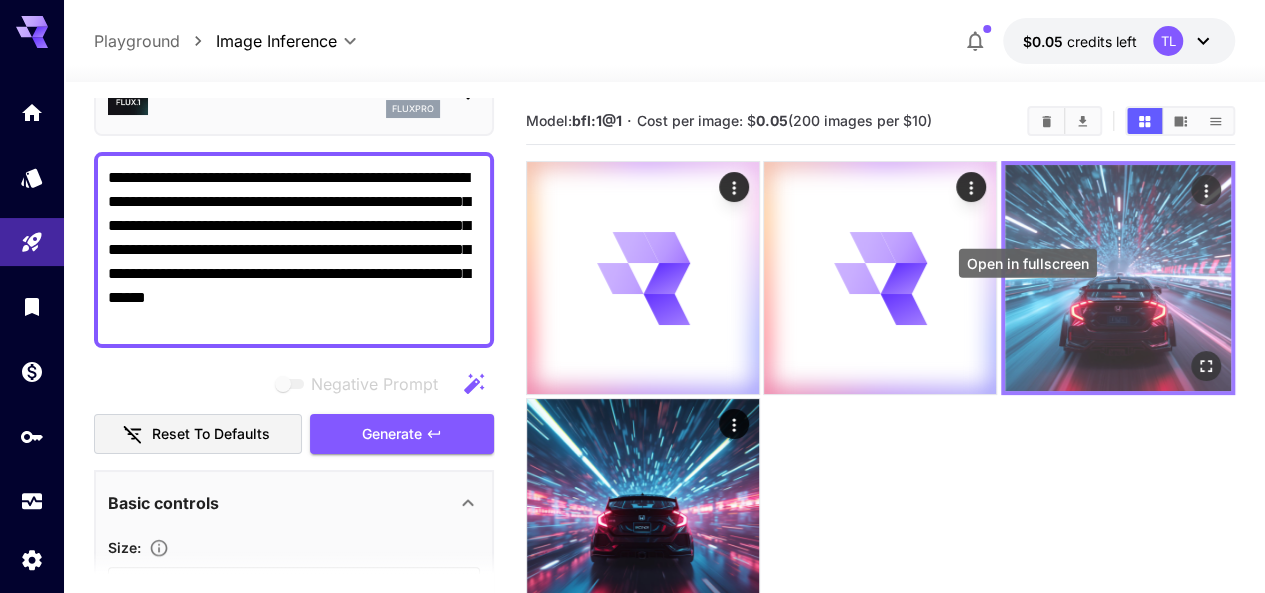 click 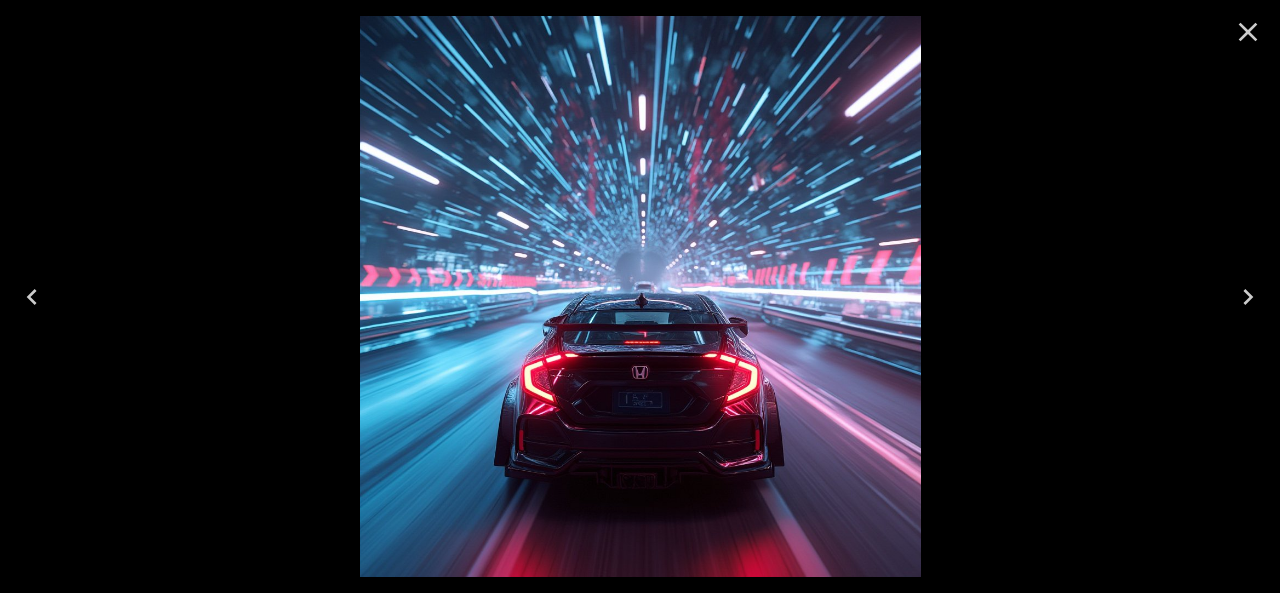click 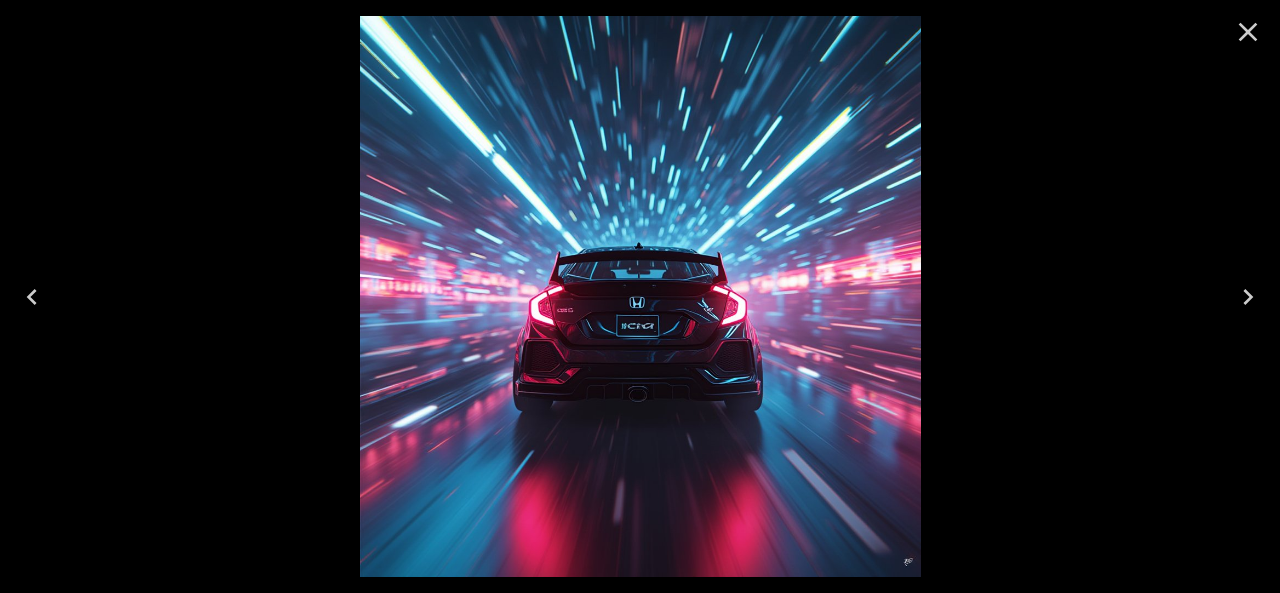 click 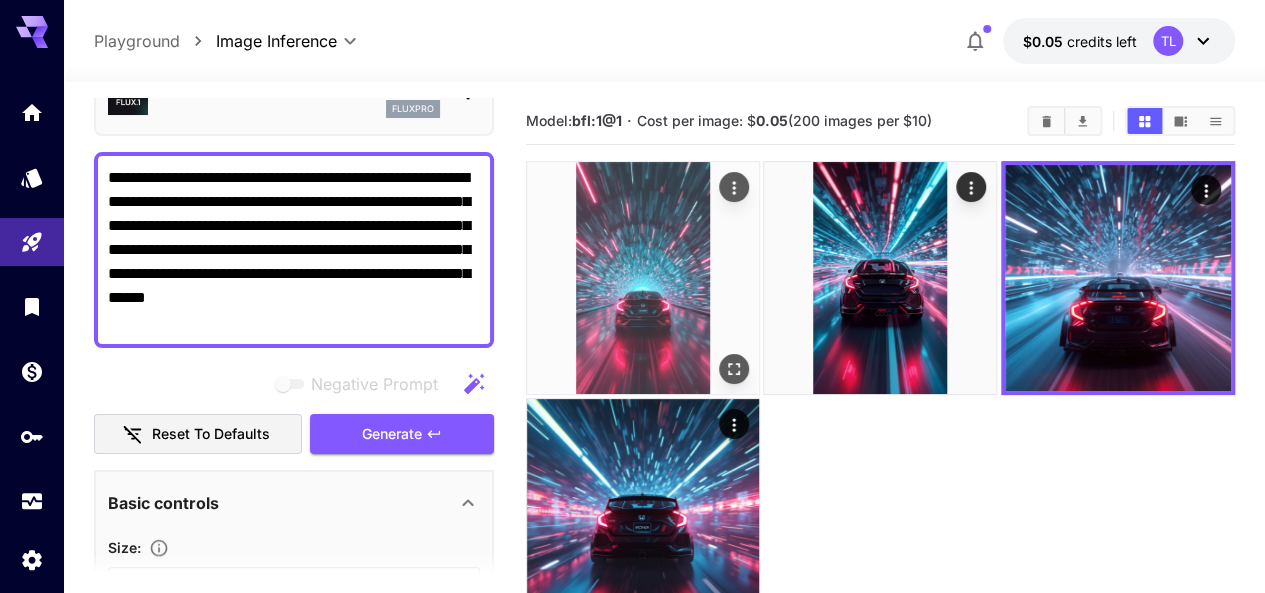 click at bounding box center (643, 278) 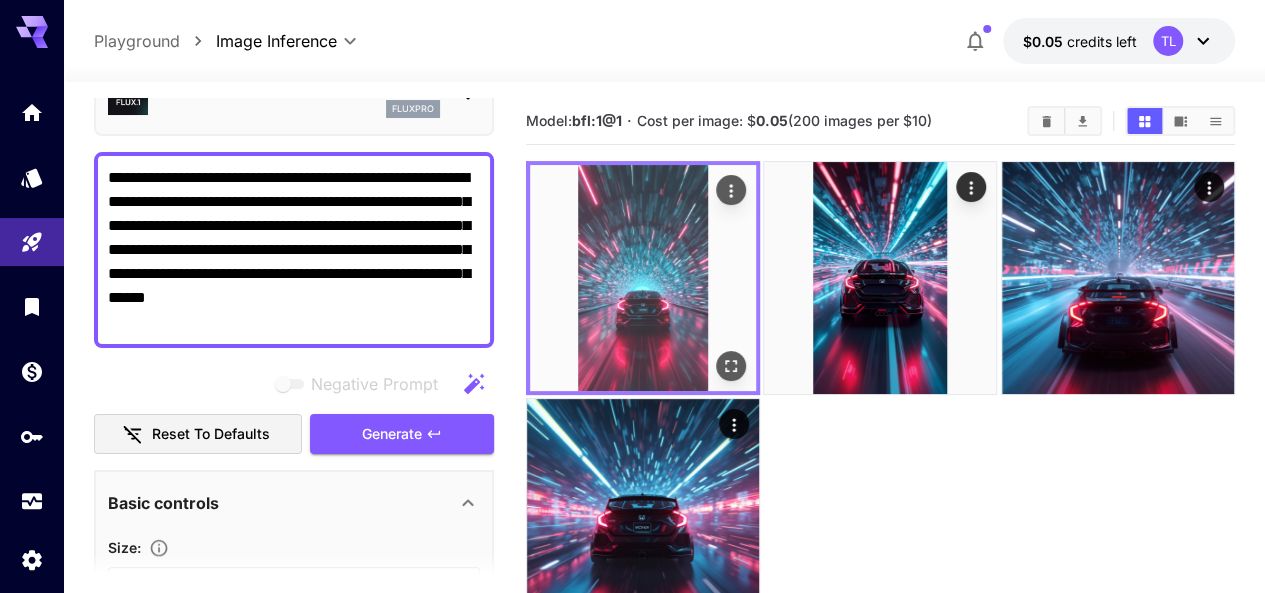 click 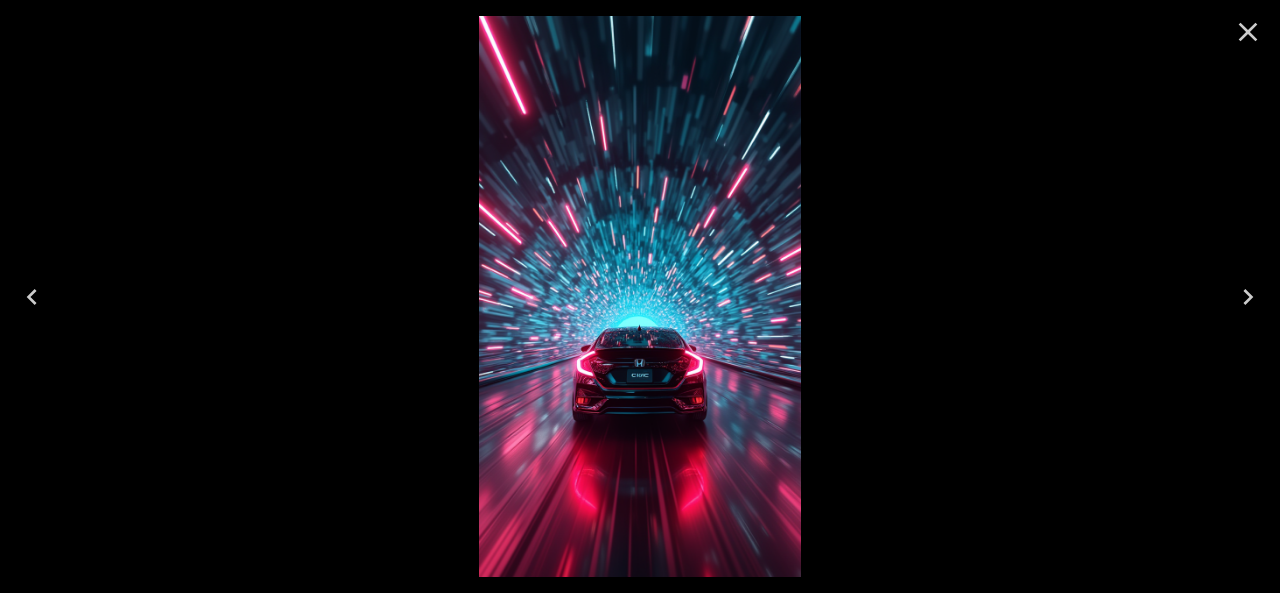 click at bounding box center (640, 296) 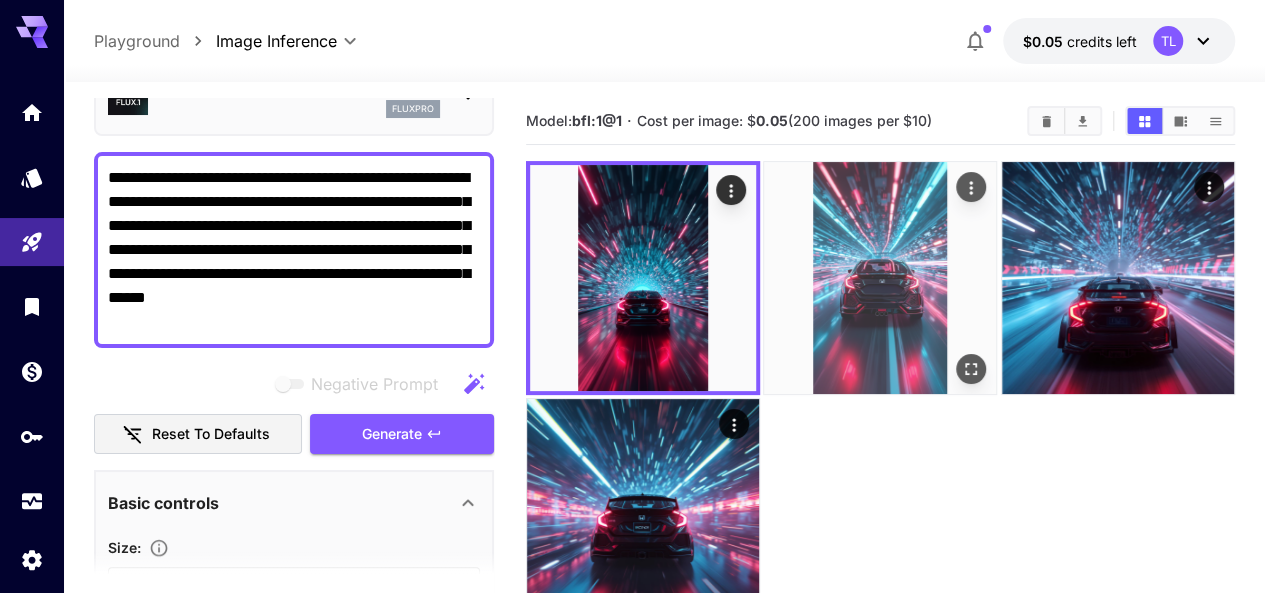 click at bounding box center (880, 278) 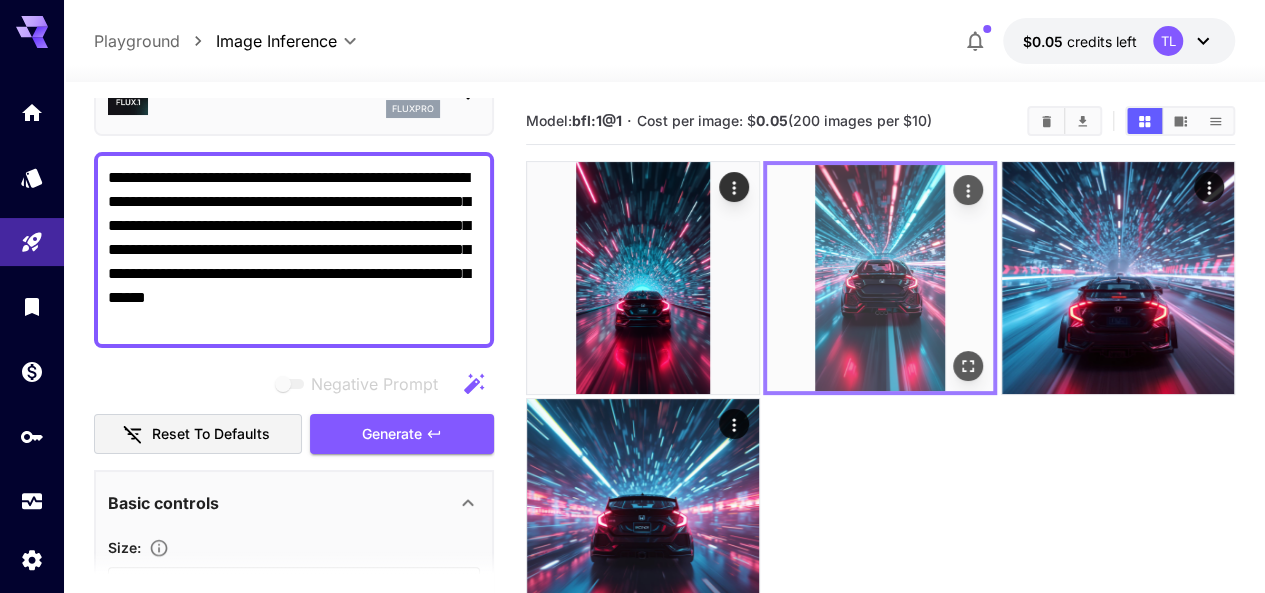 click 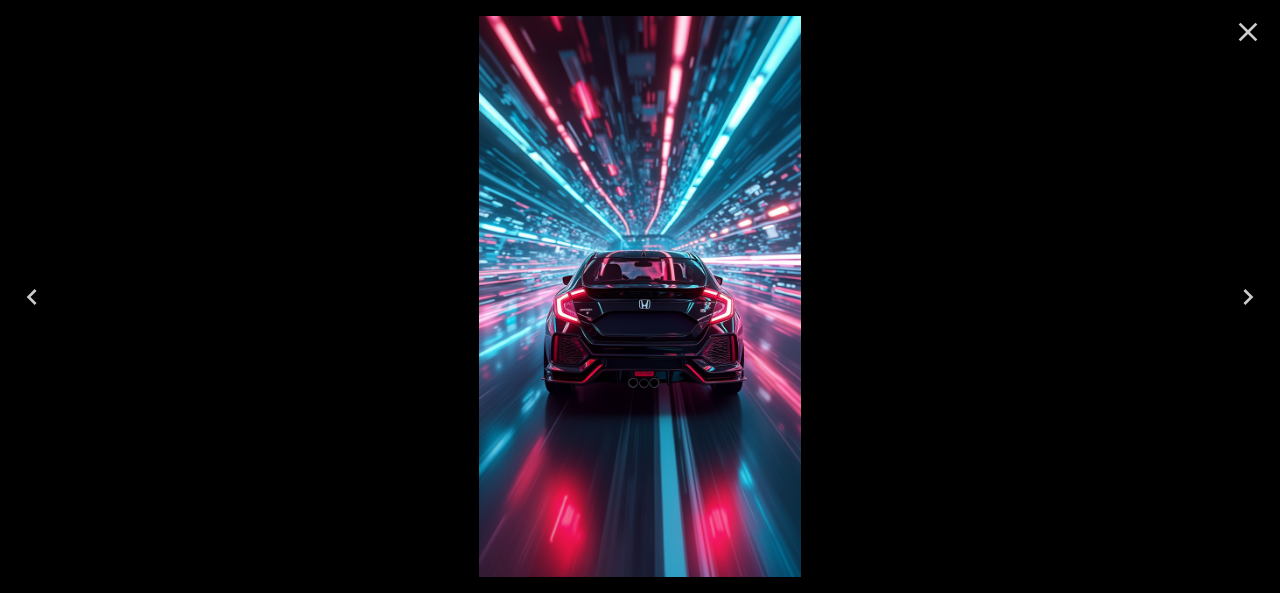 click 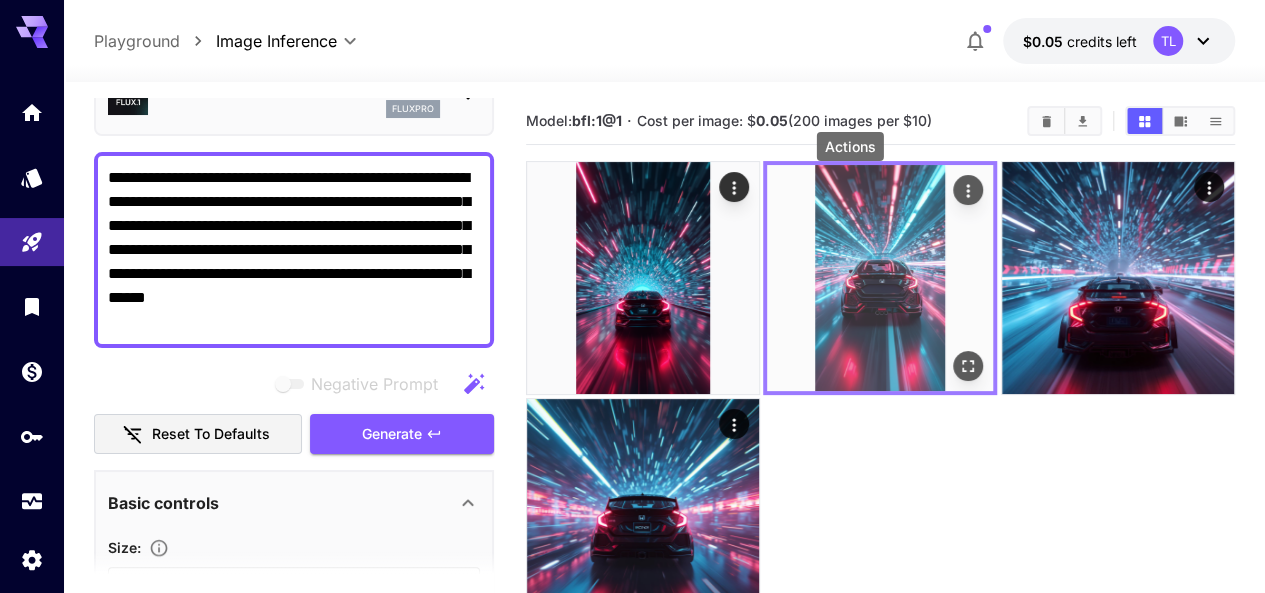 click 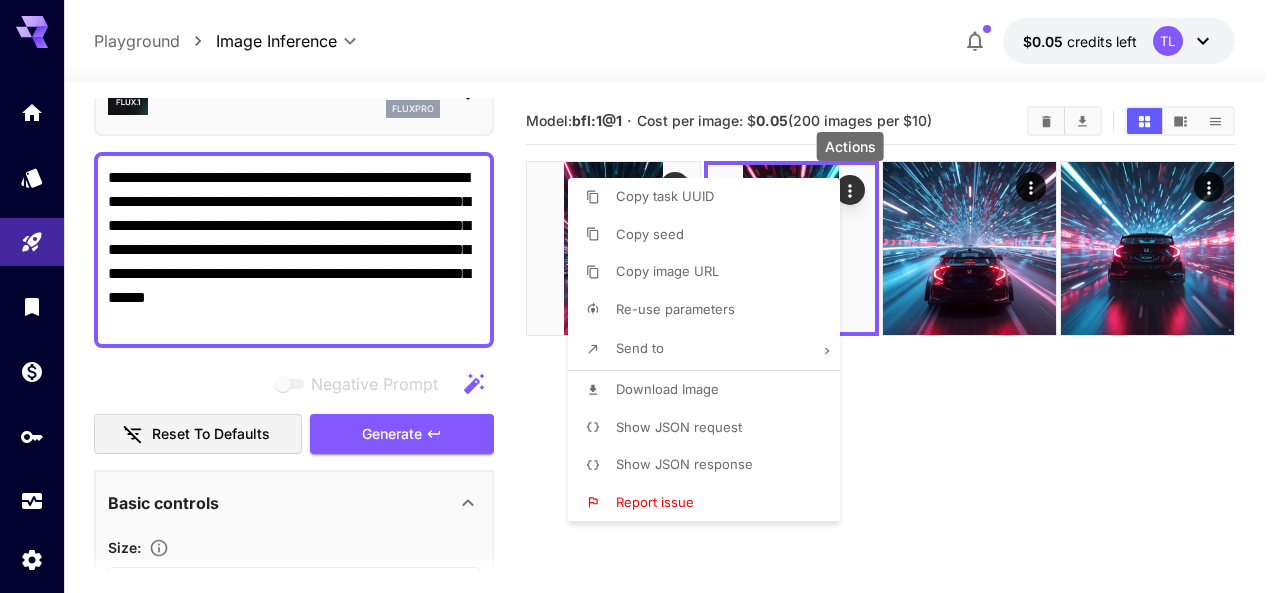 click on "Download Image" at bounding box center [667, 389] 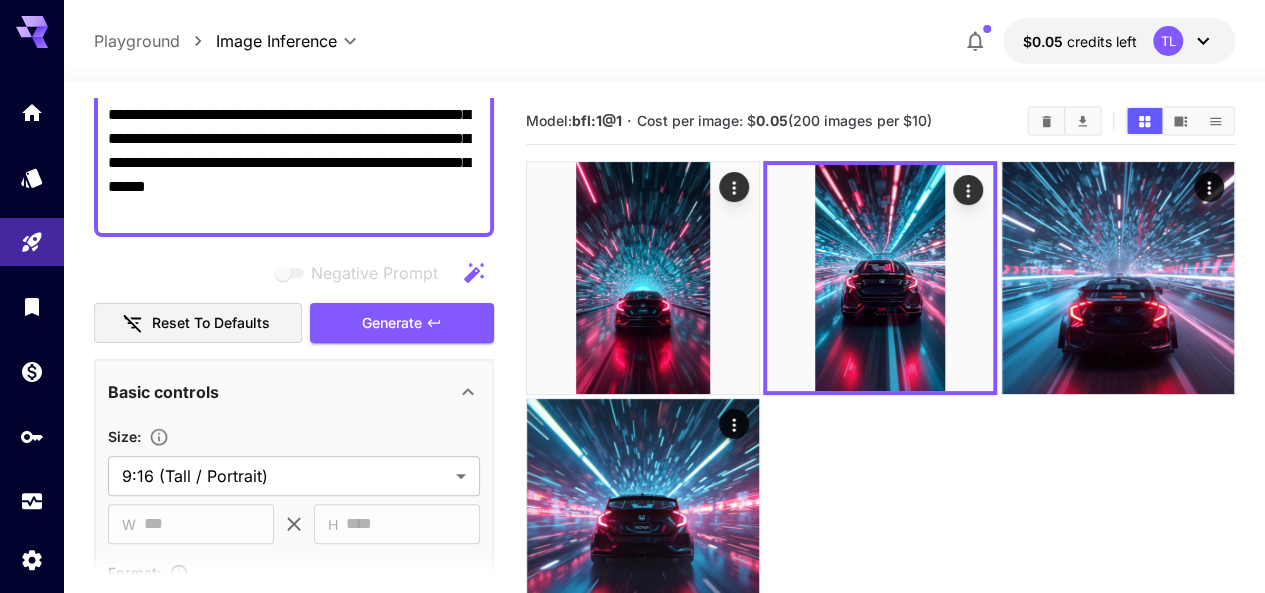 scroll, scrollTop: 114, scrollLeft: 0, axis: vertical 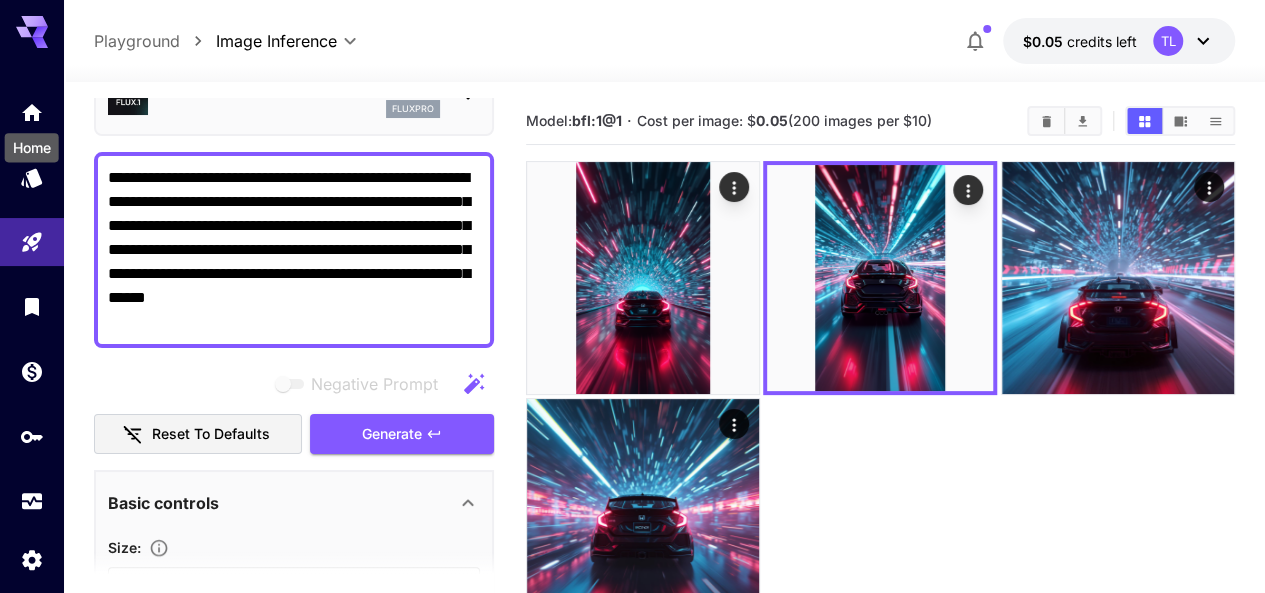 click on "Home" at bounding box center (32, 141) 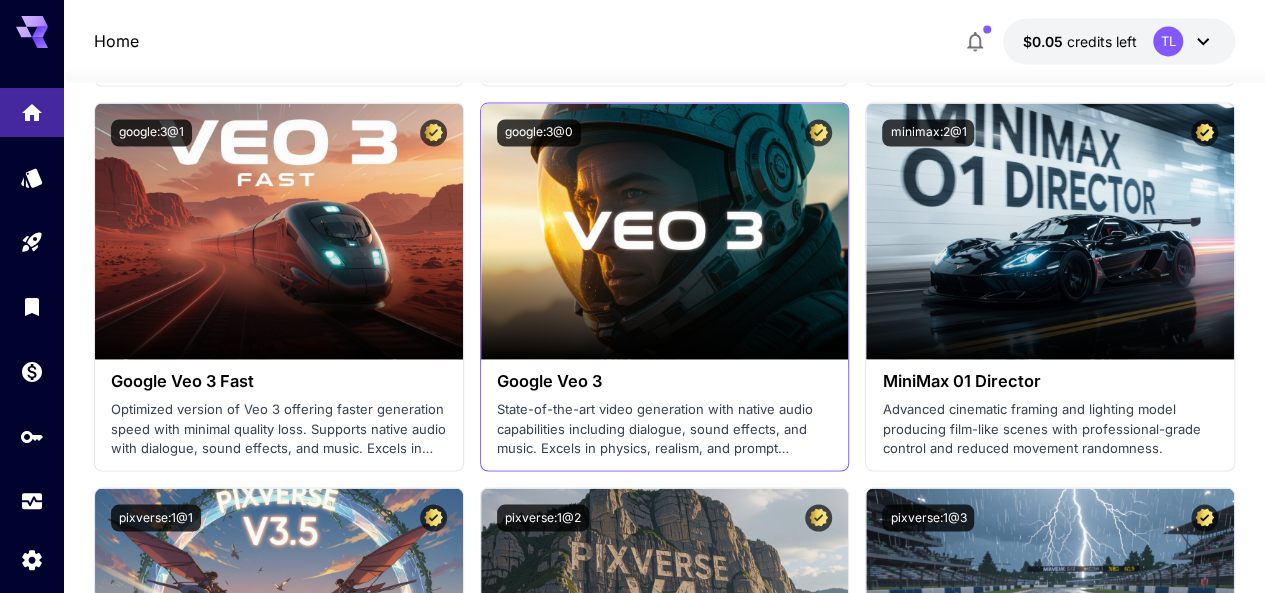 scroll, scrollTop: 1800, scrollLeft: 0, axis: vertical 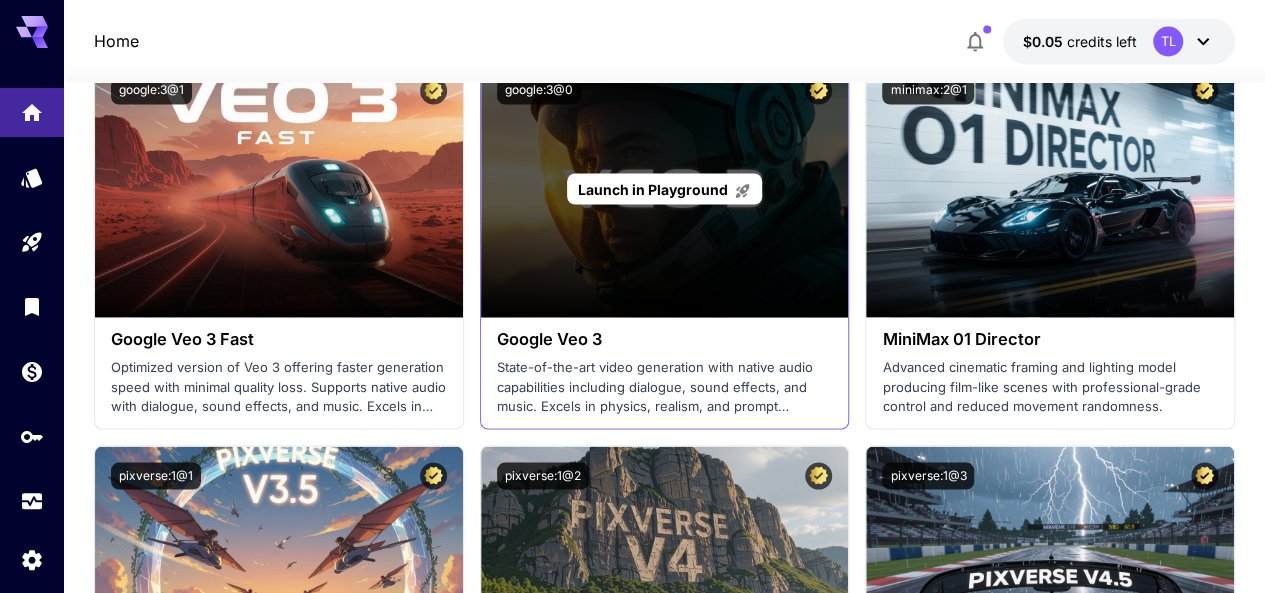 click on "Launch in Playground" at bounding box center (653, 188) 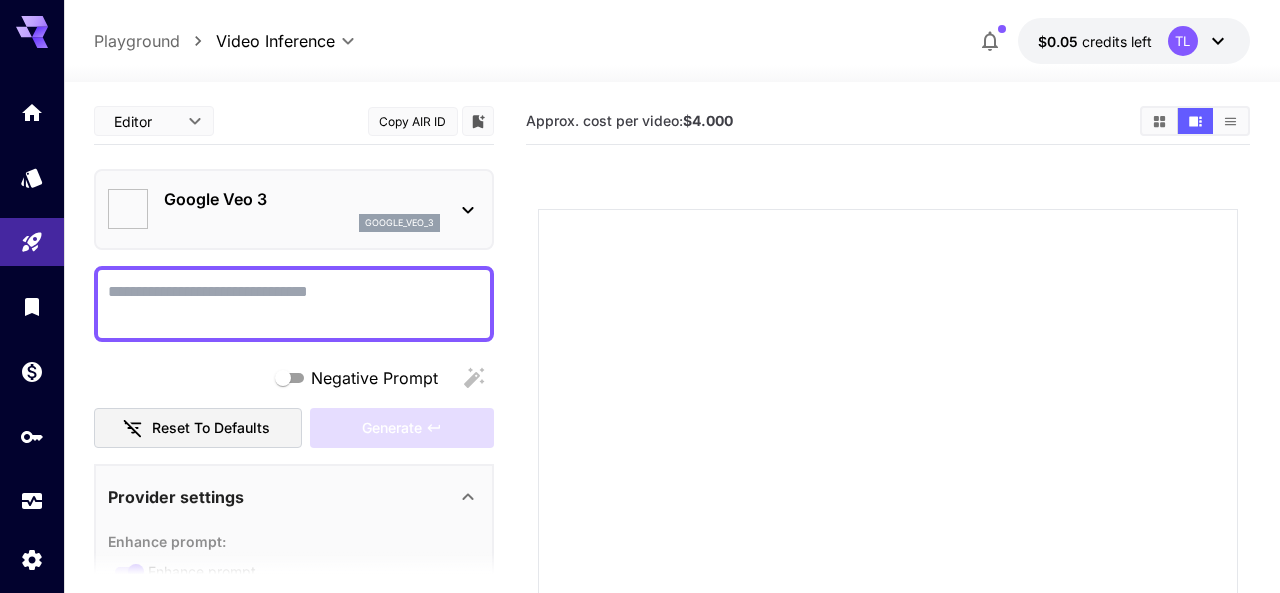 type on "*" 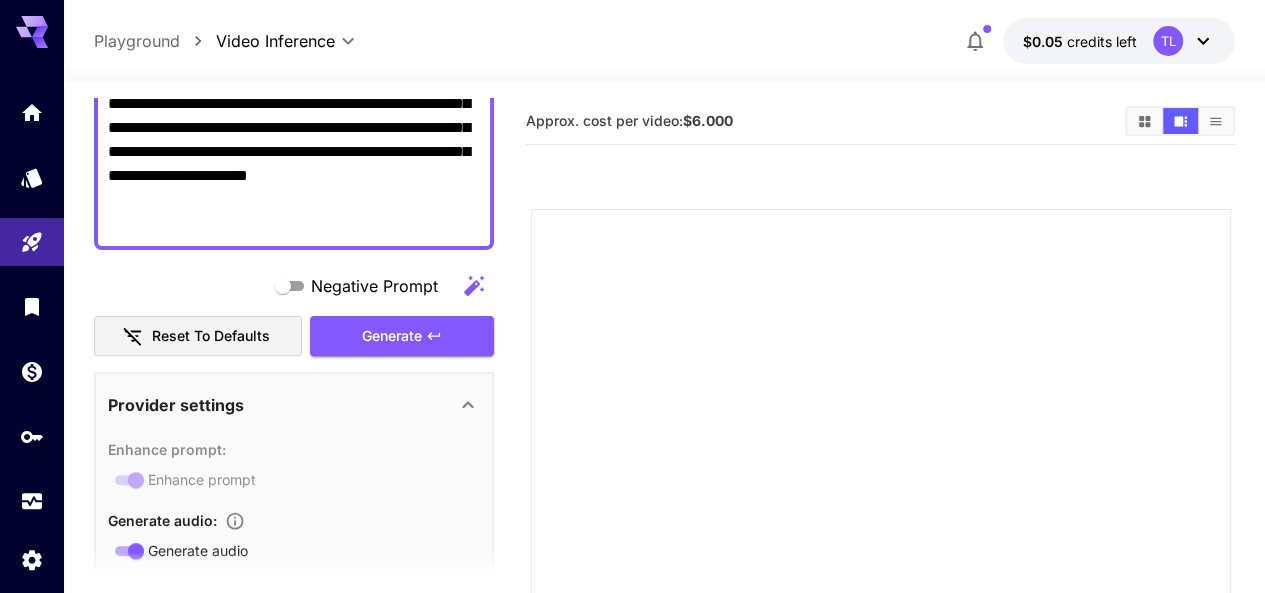 scroll, scrollTop: 300, scrollLeft: 0, axis: vertical 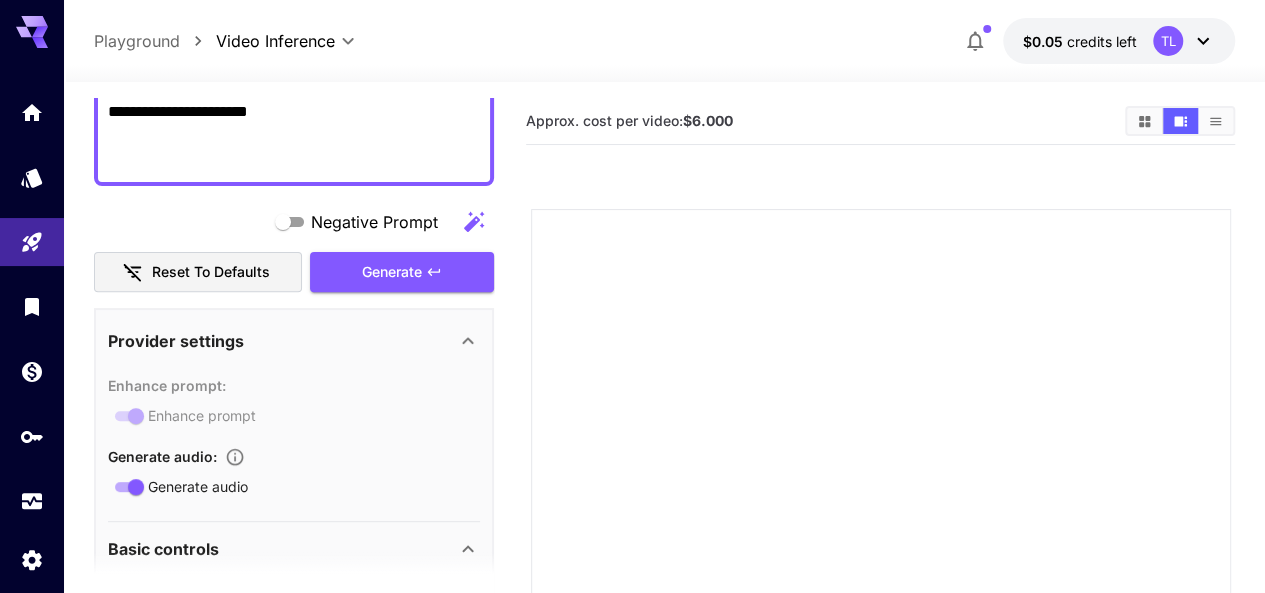 type on "**********" 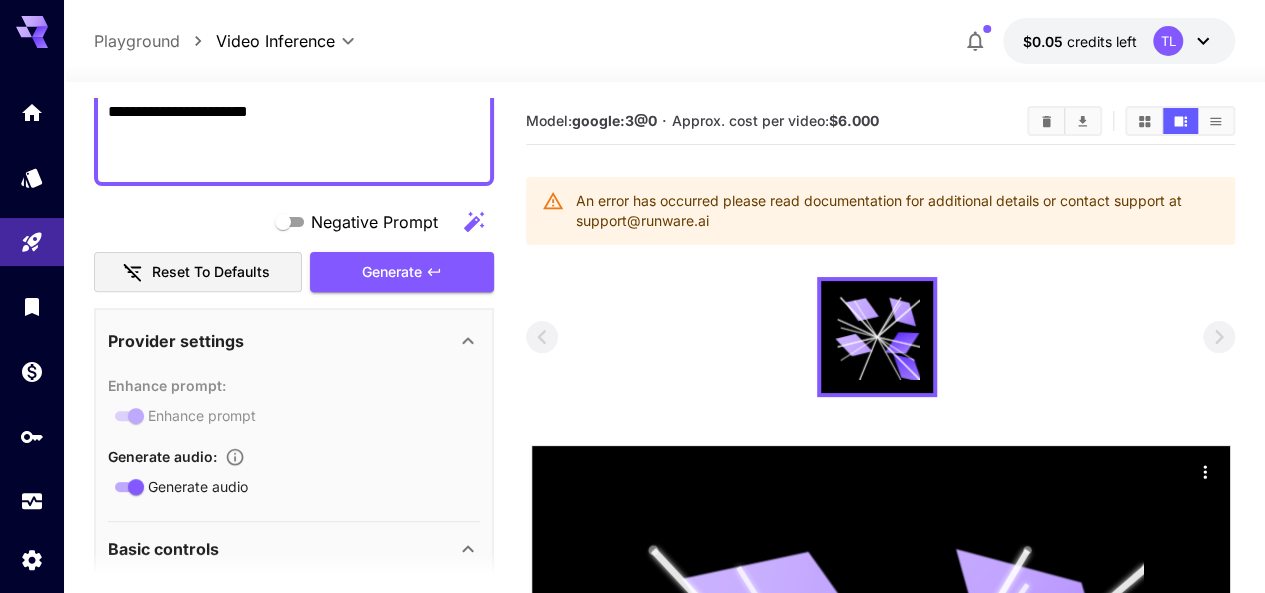 click on "An error has occurred please read documentation for additional details or contact support at support@runware.ai" at bounding box center (897, 211) 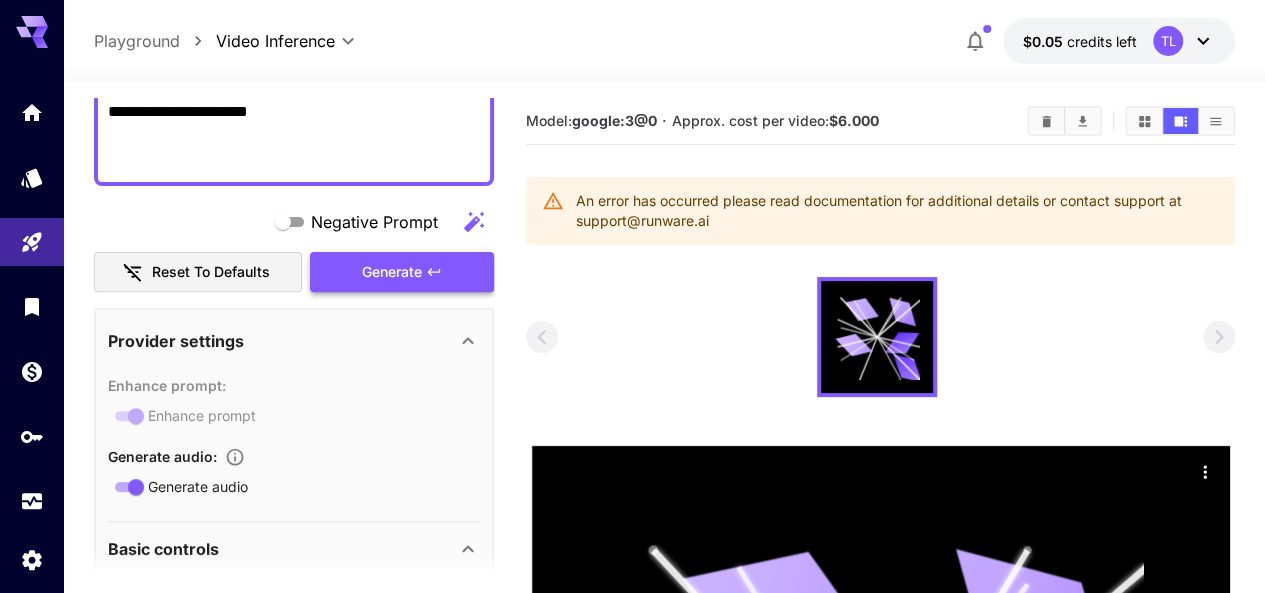 click on "Generate" at bounding box center [402, 272] 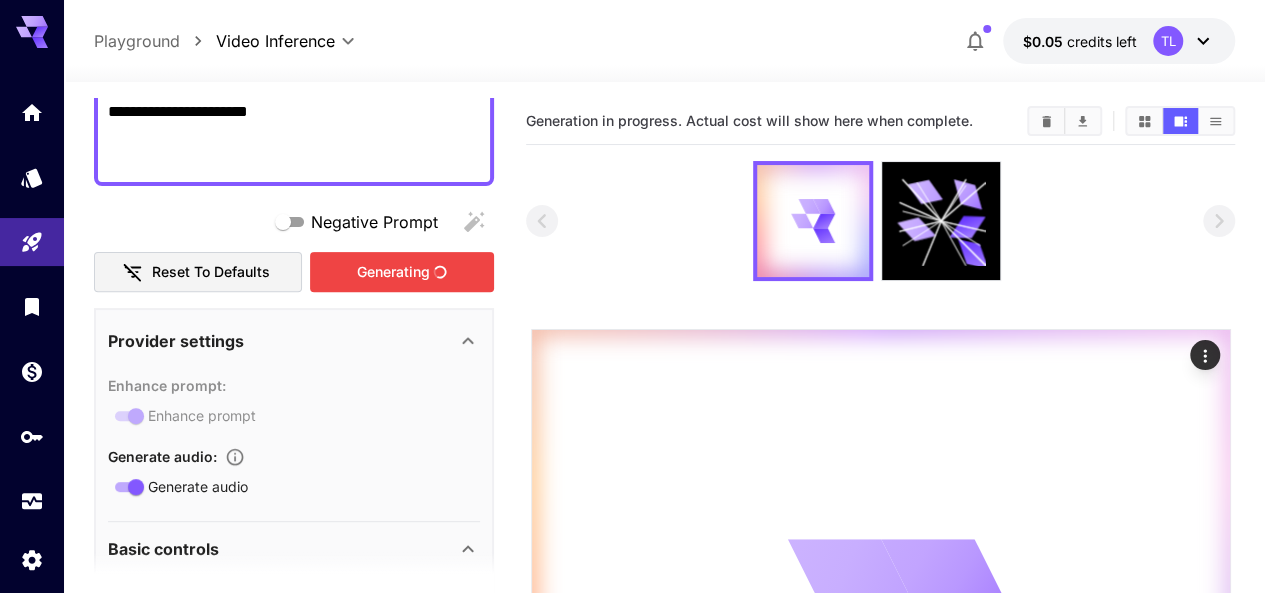 click on "Generating" at bounding box center [402, 272] 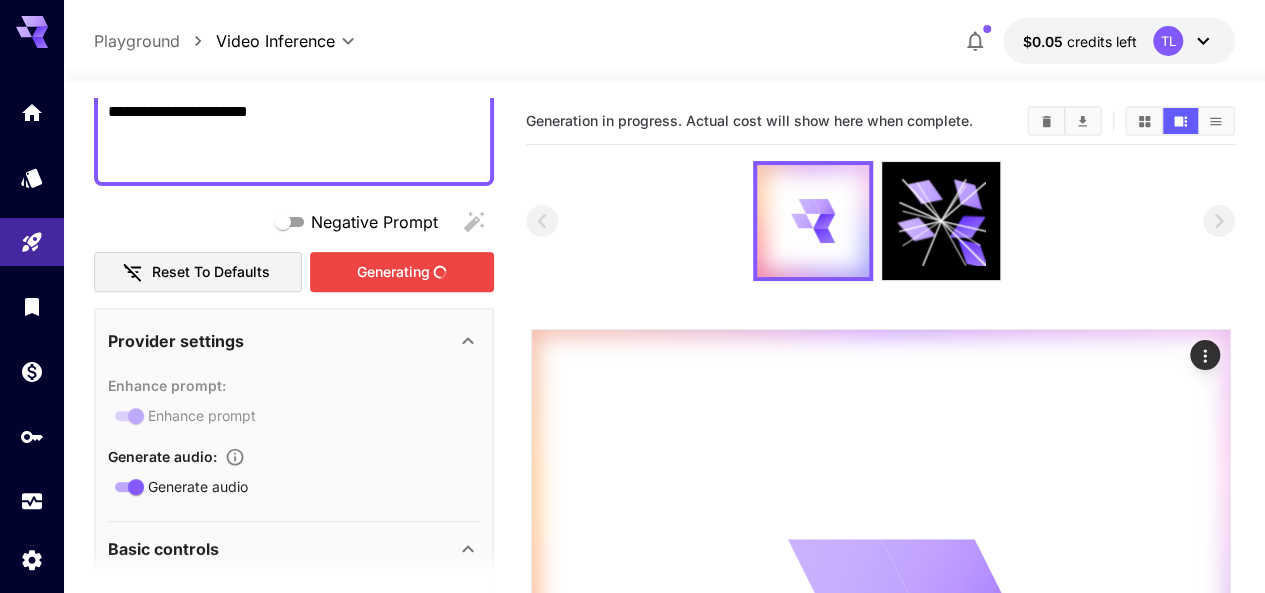 click on "Generating" at bounding box center (392, 272) 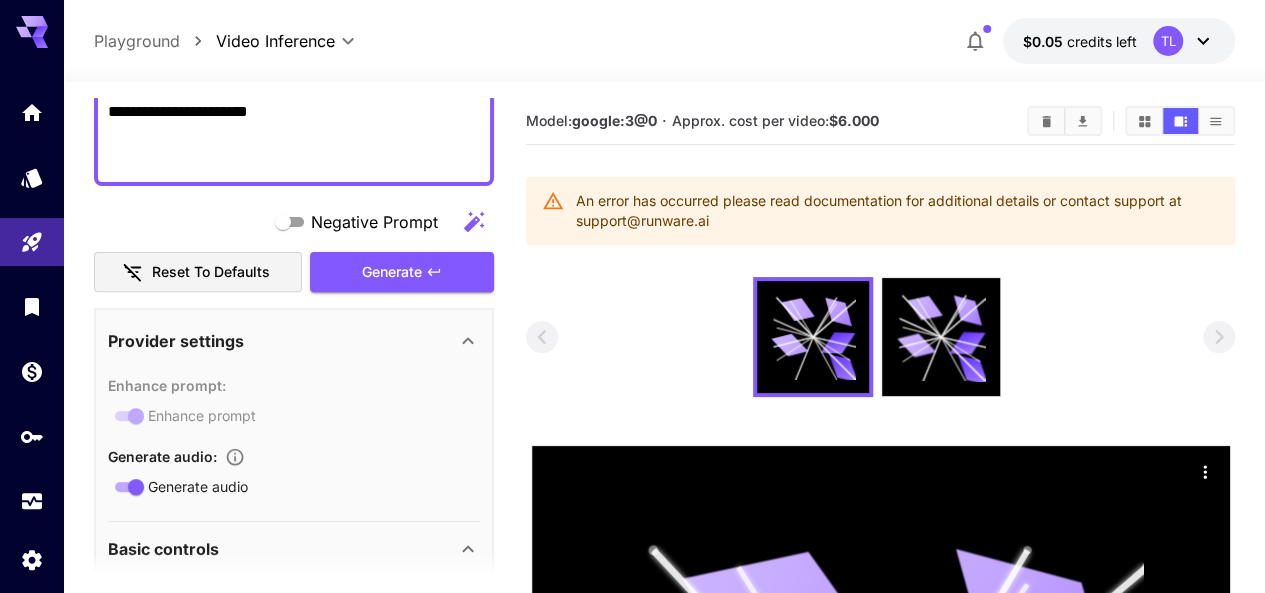 click on "Generate" at bounding box center (402, 272) 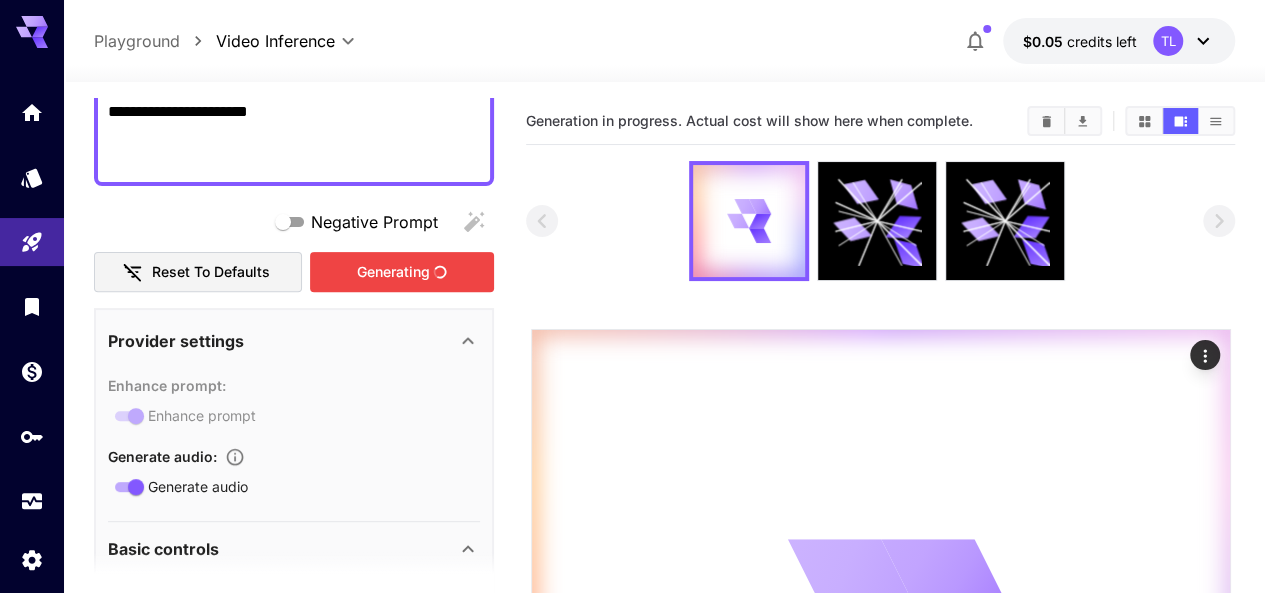 click on "Generating" at bounding box center [402, 272] 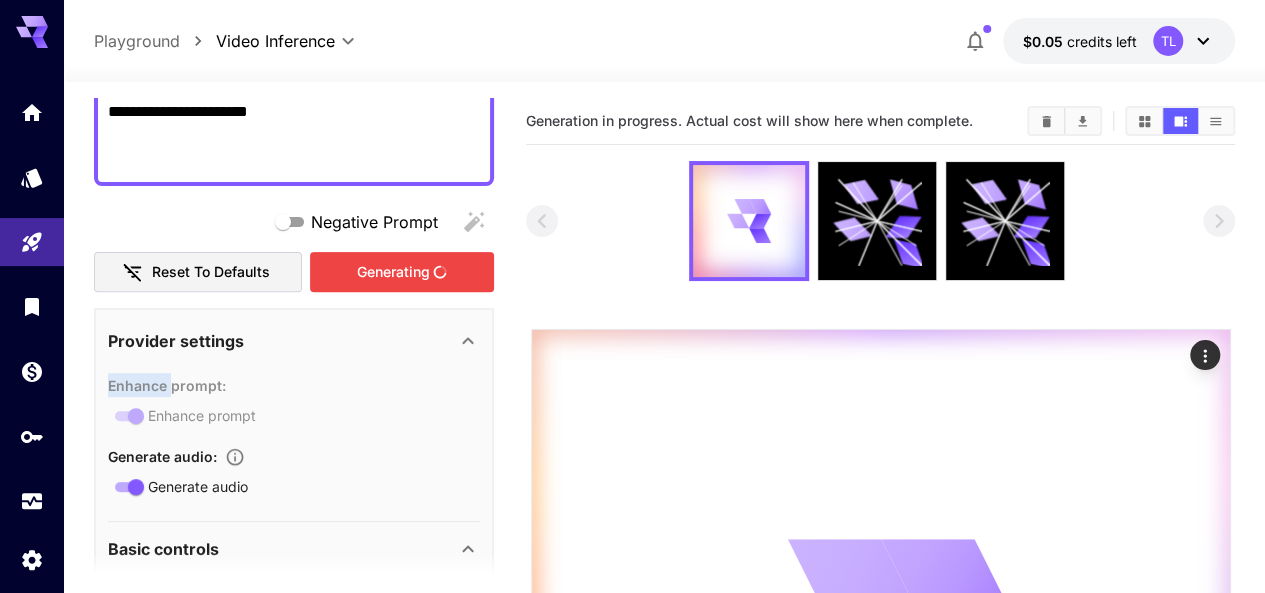 click on "Generating" at bounding box center [402, 272] 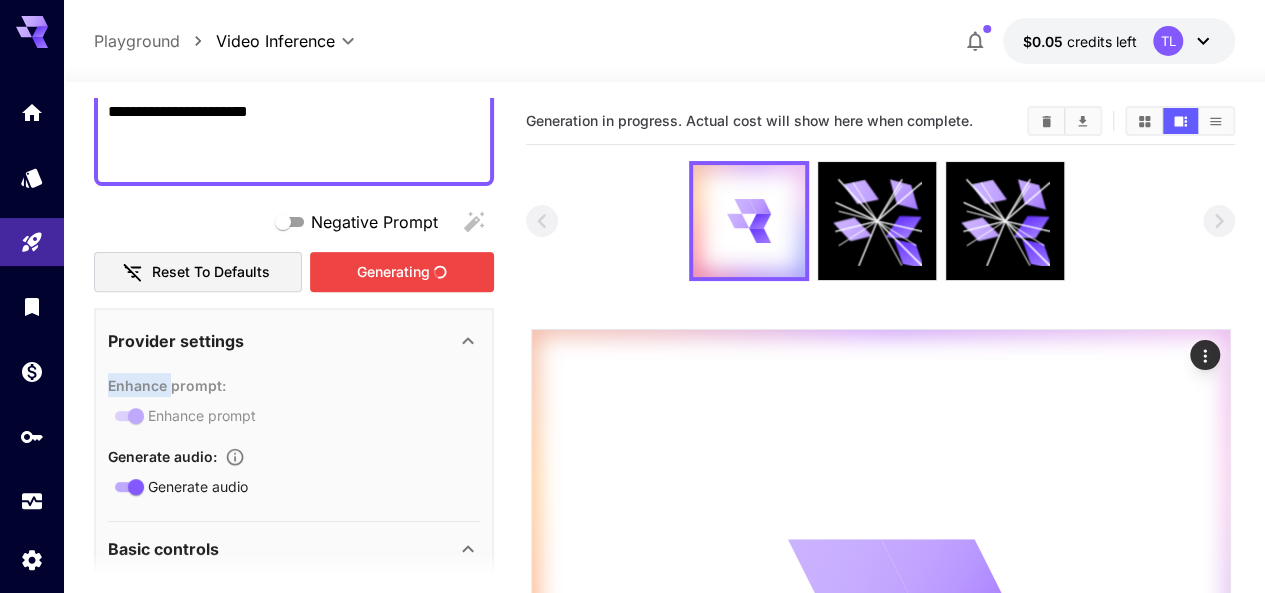 click on "Generating" at bounding box center (392, 272) 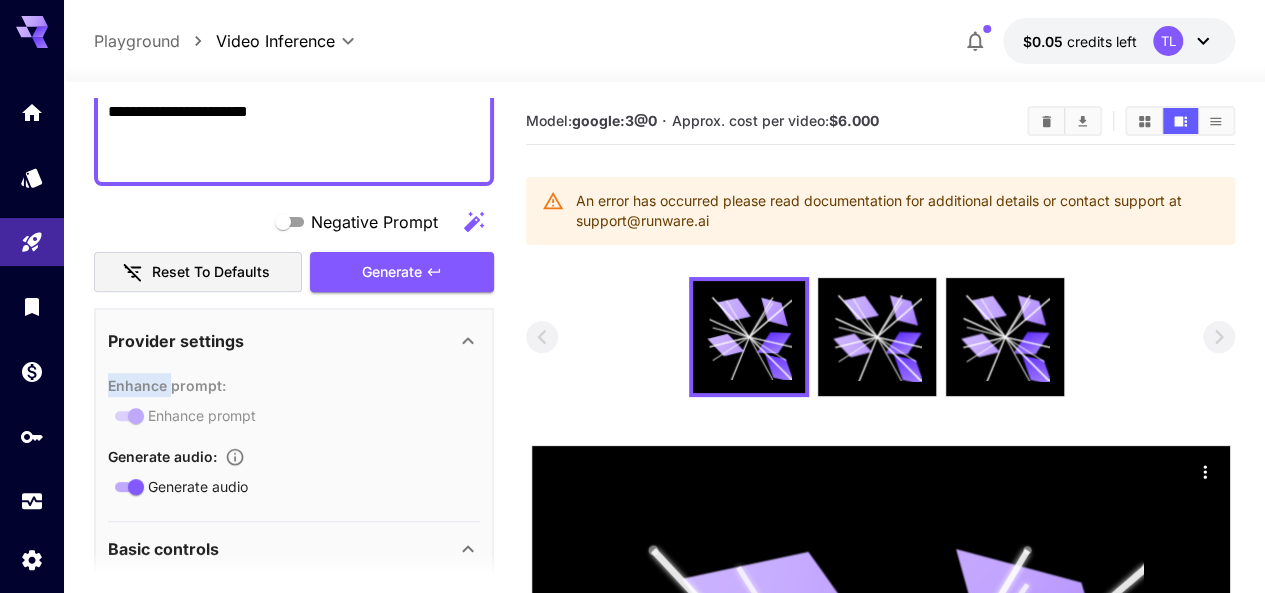 click on "Generate" at bounding box center [402, 272] 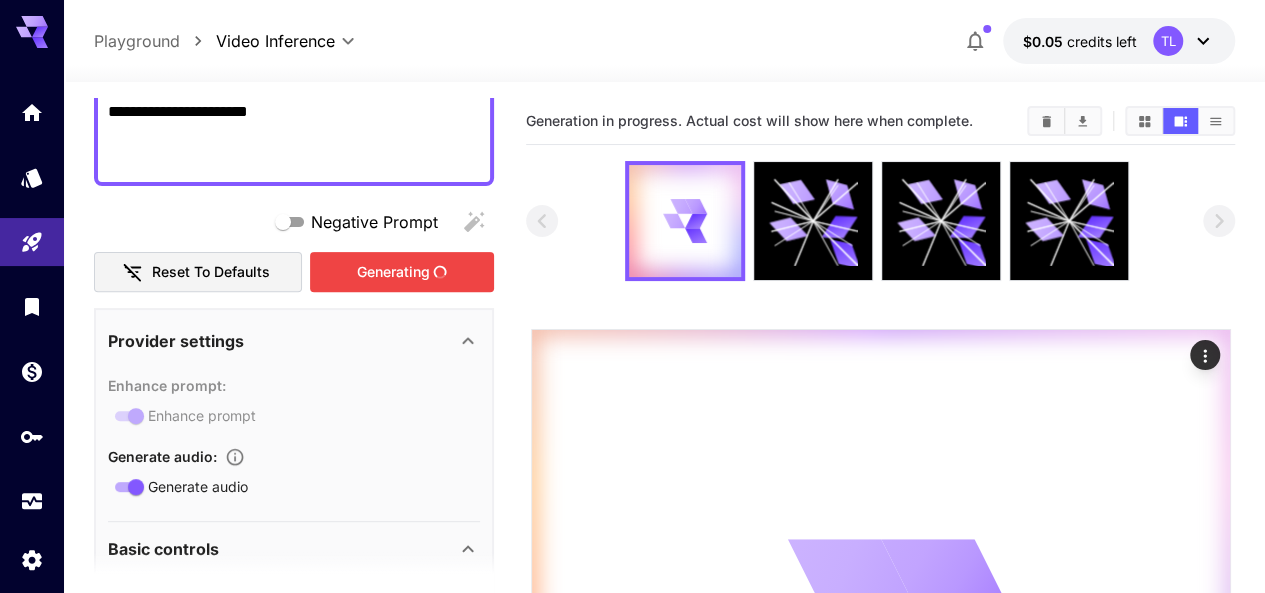 click on "Generating" at bounding box center [402, 272] 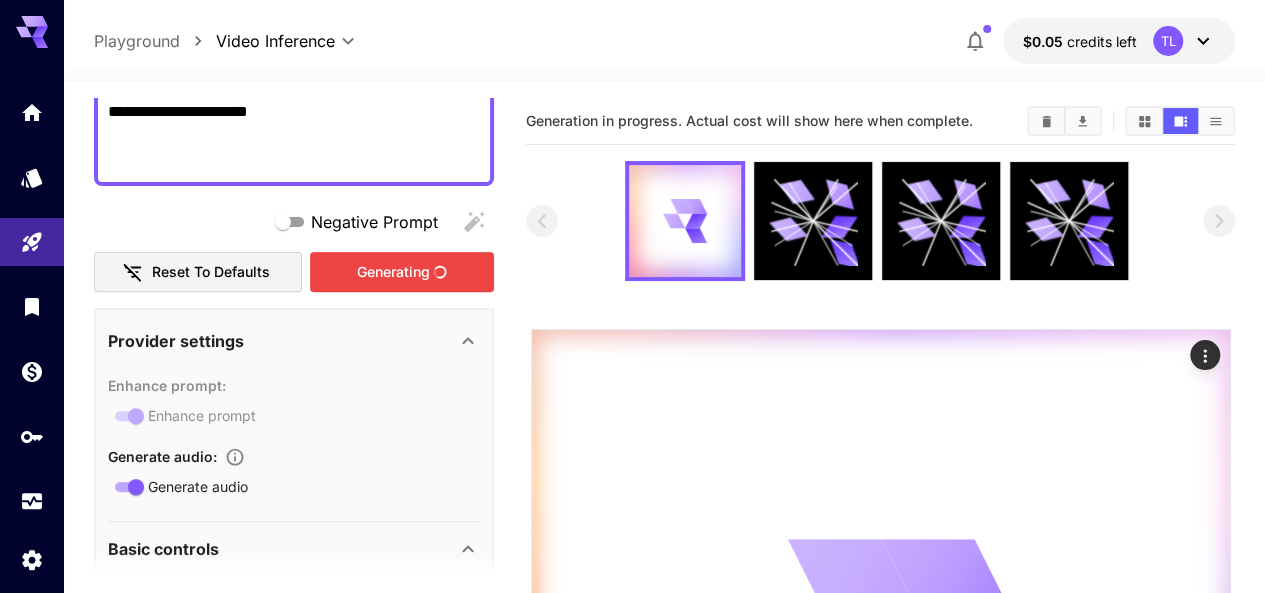 click on "Generating" at bounding box center (402, 272) 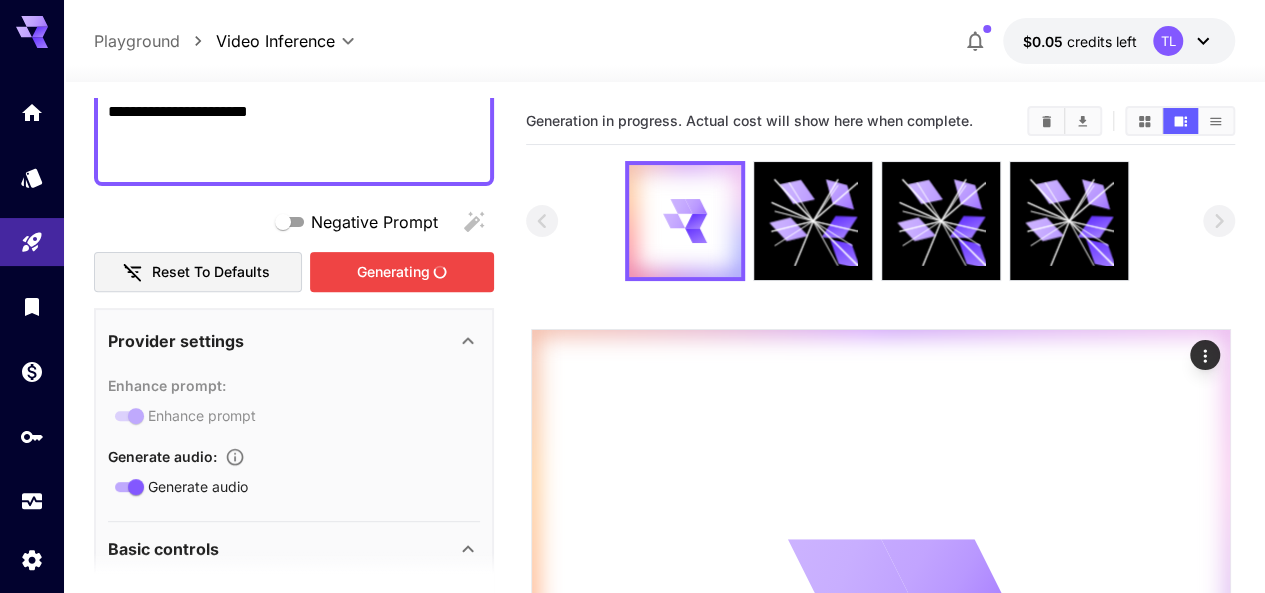 click on "Generating" at bounding box center (392, 272) 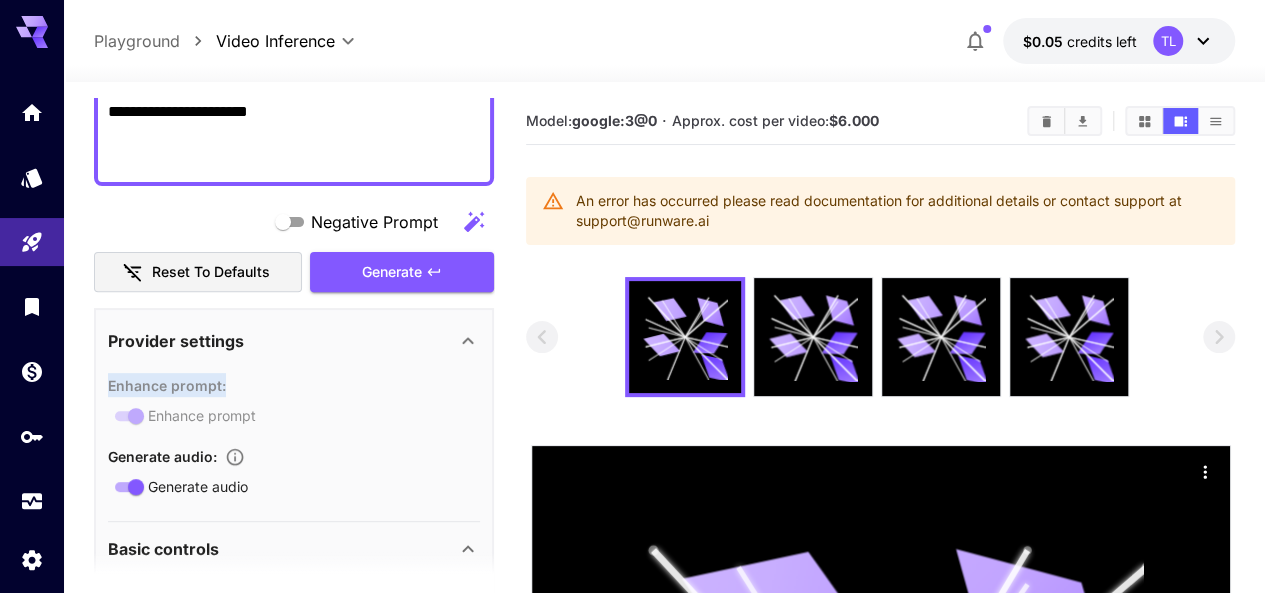 click on "Generate" at bounding box center (402, 272) 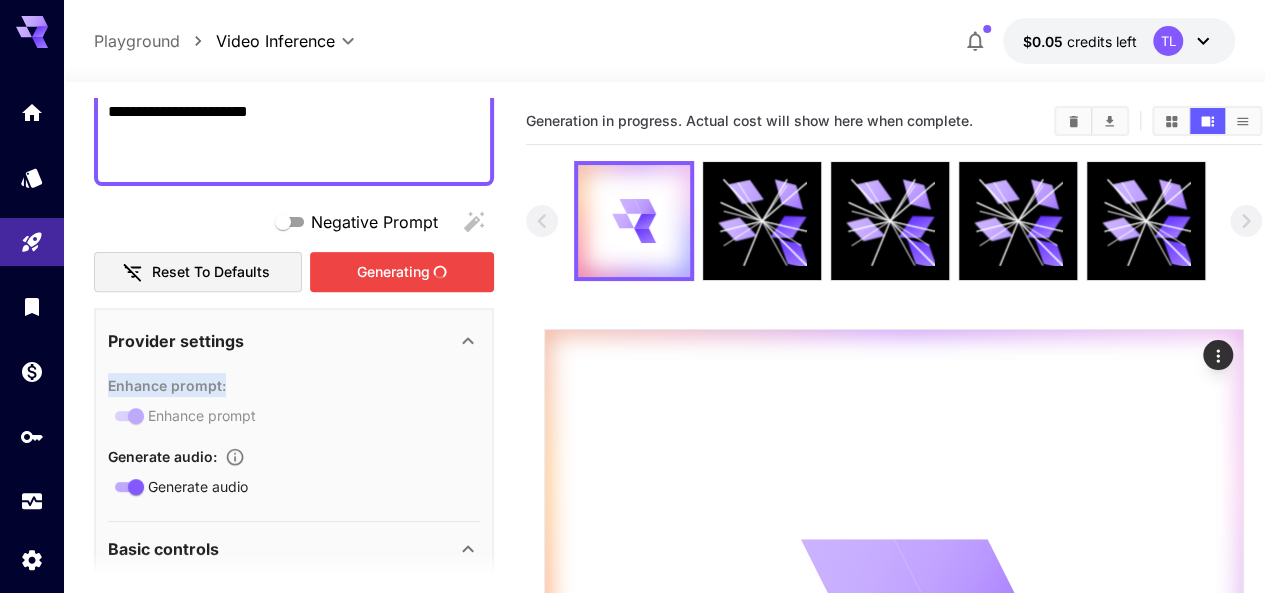 click on "Generating" at bounding box center (402, 272) 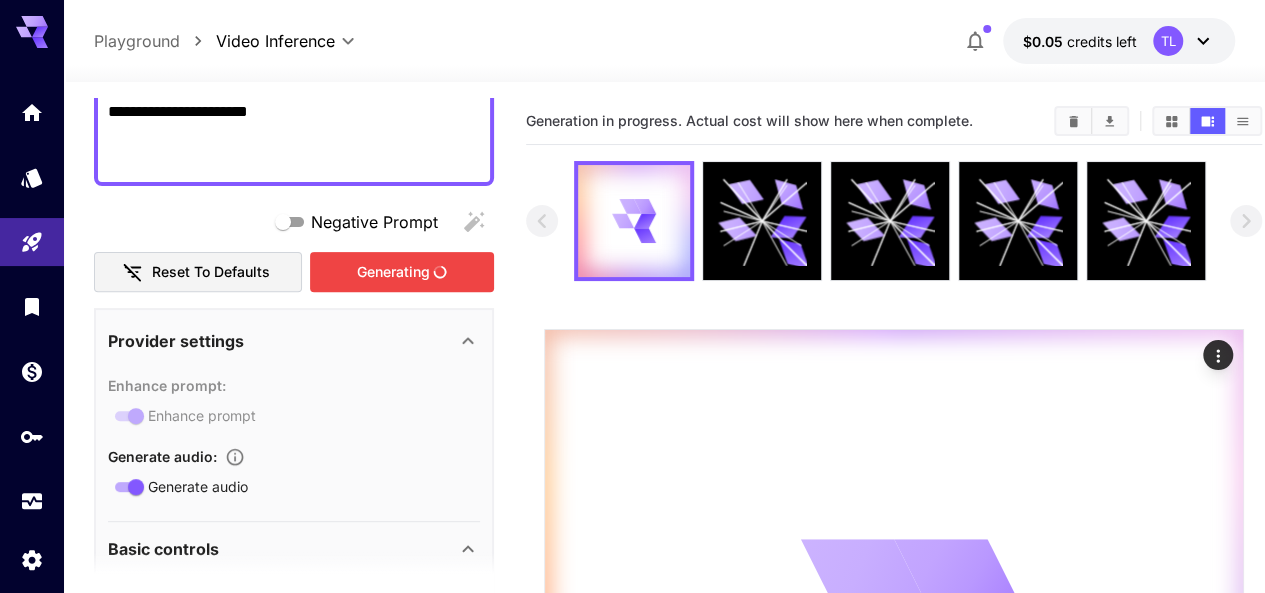 click on "Generating" at bounding box center (402, 272) 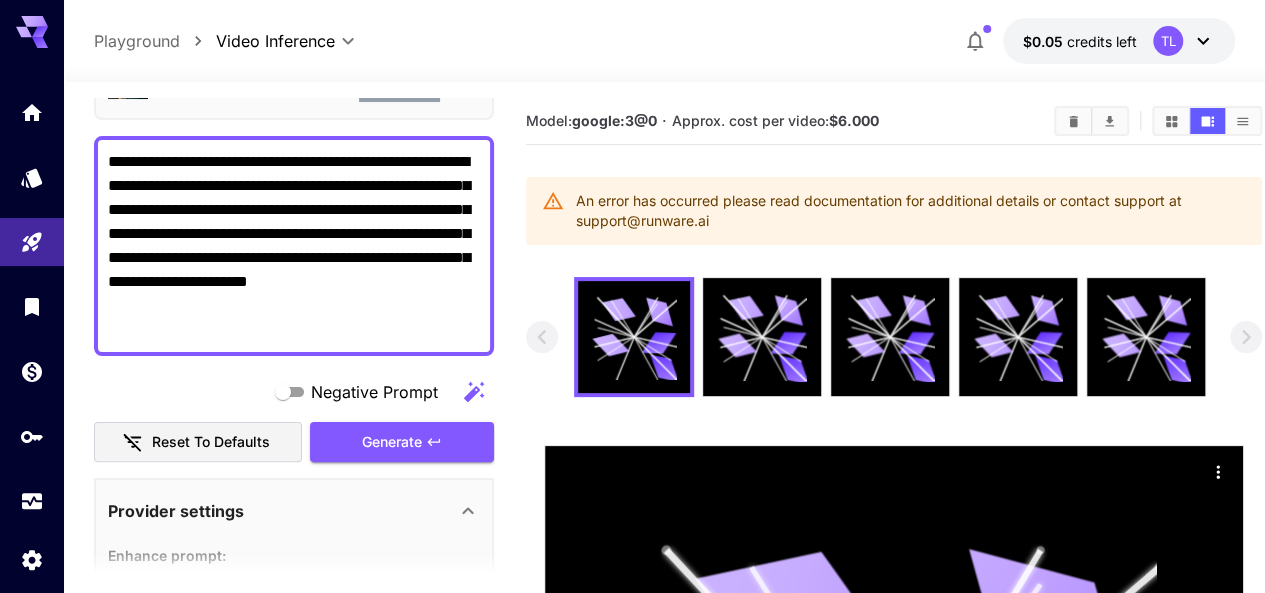 scroll, scrollTop: 0, scrollLeft: 0, axis: both 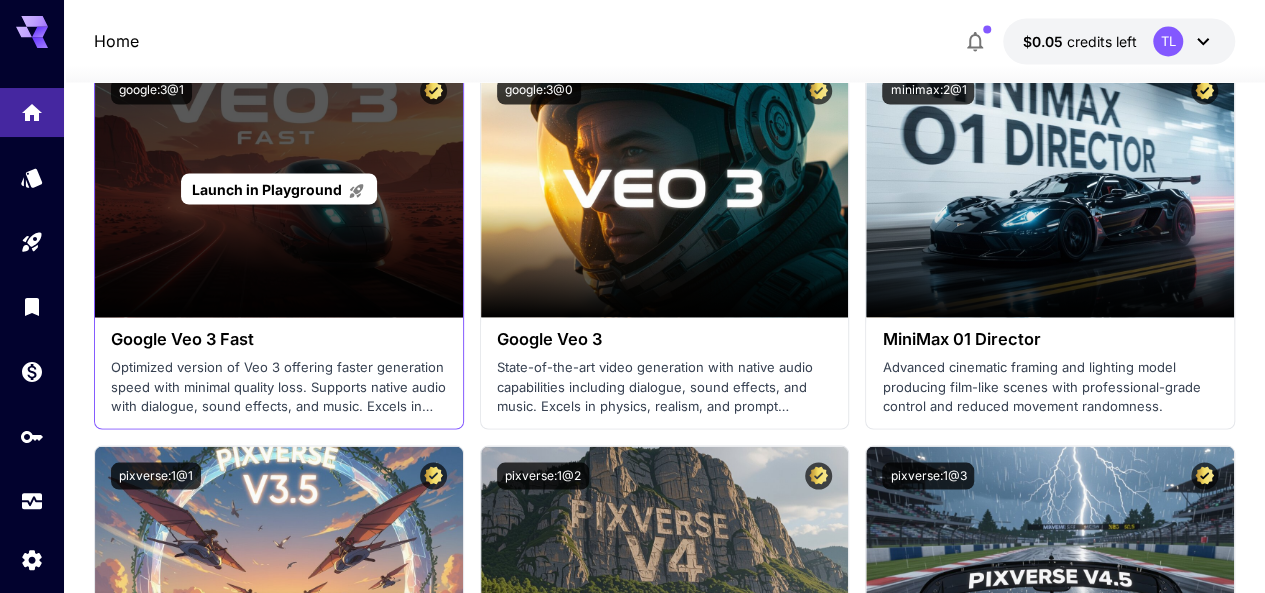 click on "Launch in Playground" at bounding box center [278, 188] 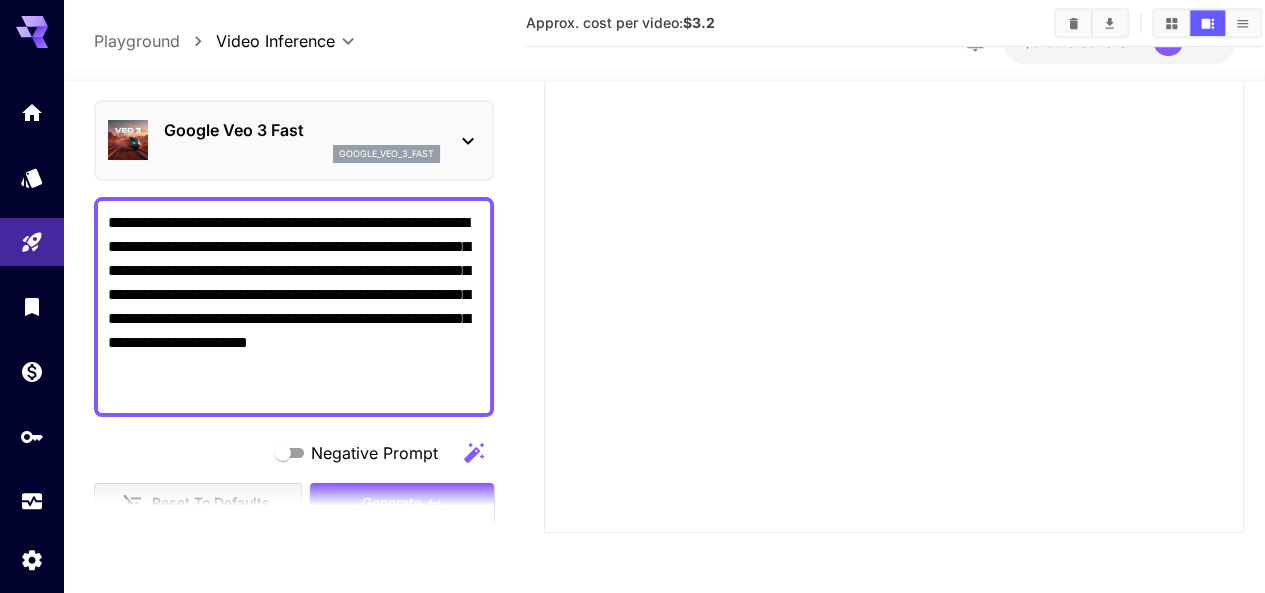 scroll, scrollTop: 495, scrollLeft: 0, axis: vertical 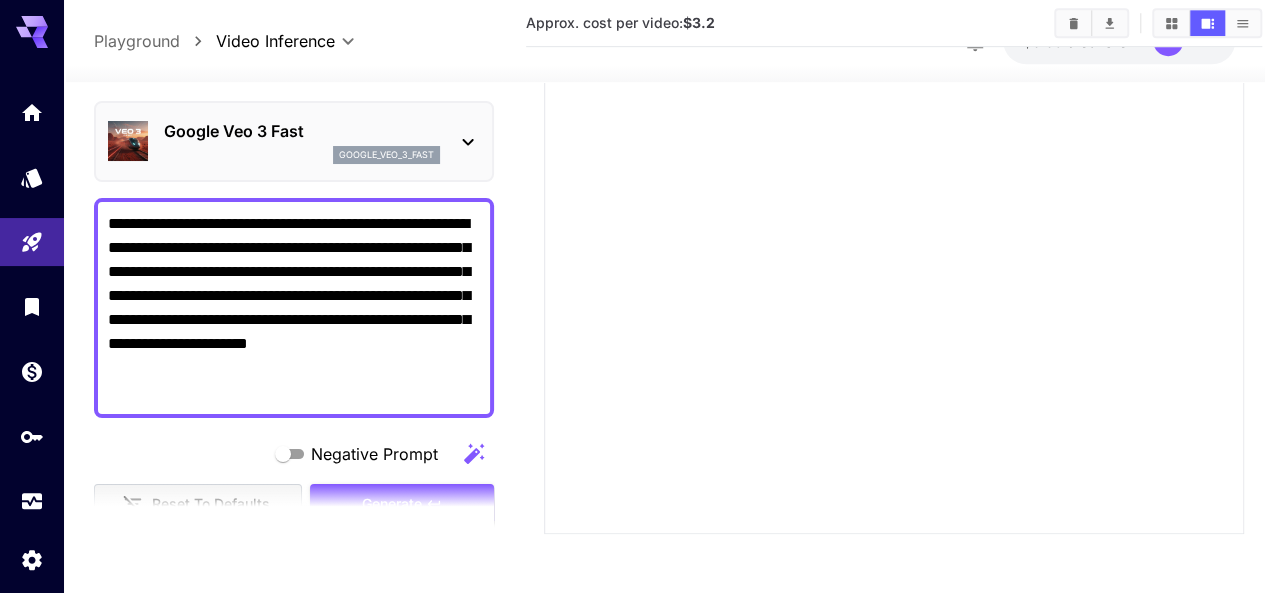 click on "**********" at bounding box center [294, 308] 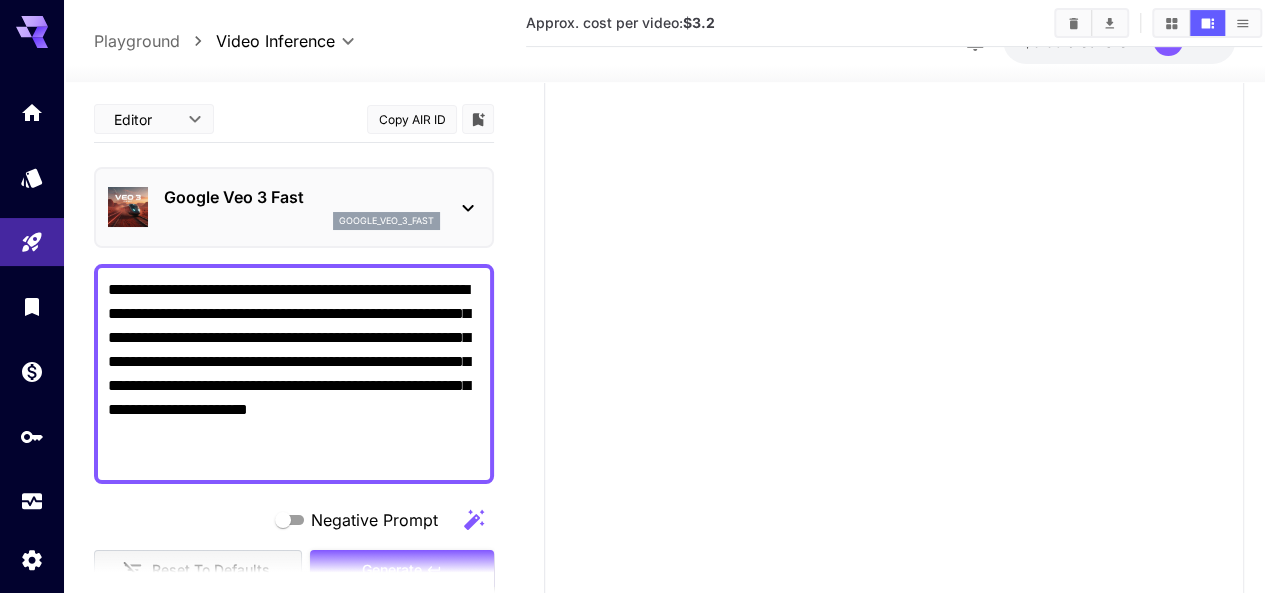 scroll, scrollTop: 495, scrollLeft: 0, axis: vertical 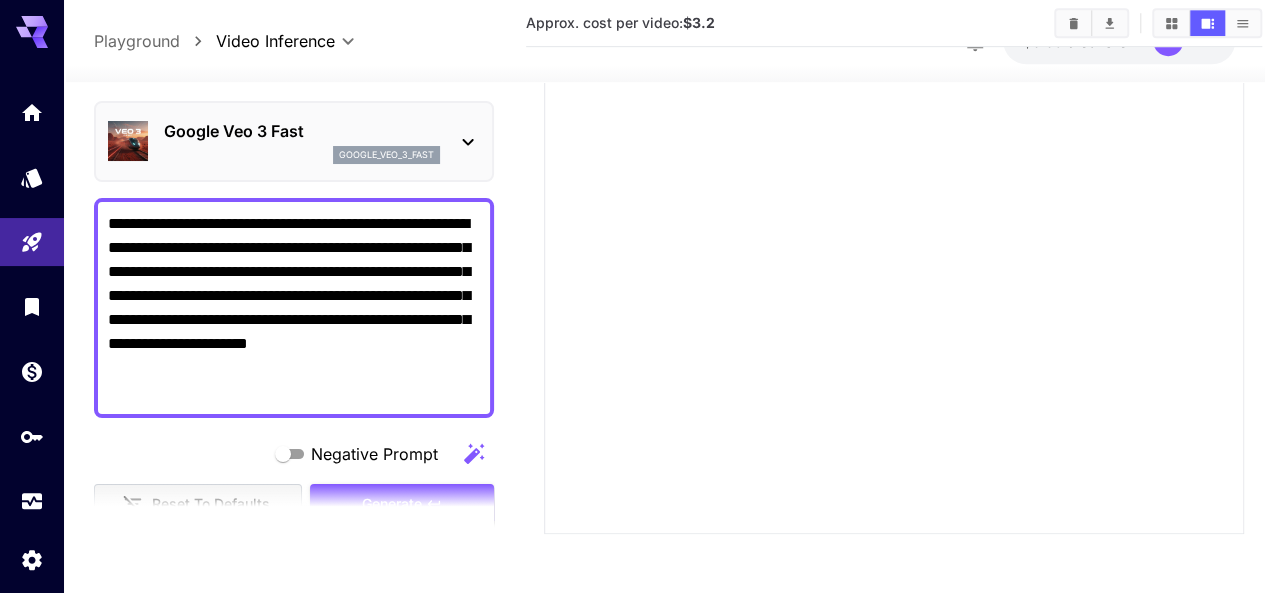 click at bounding box center (294, 509) 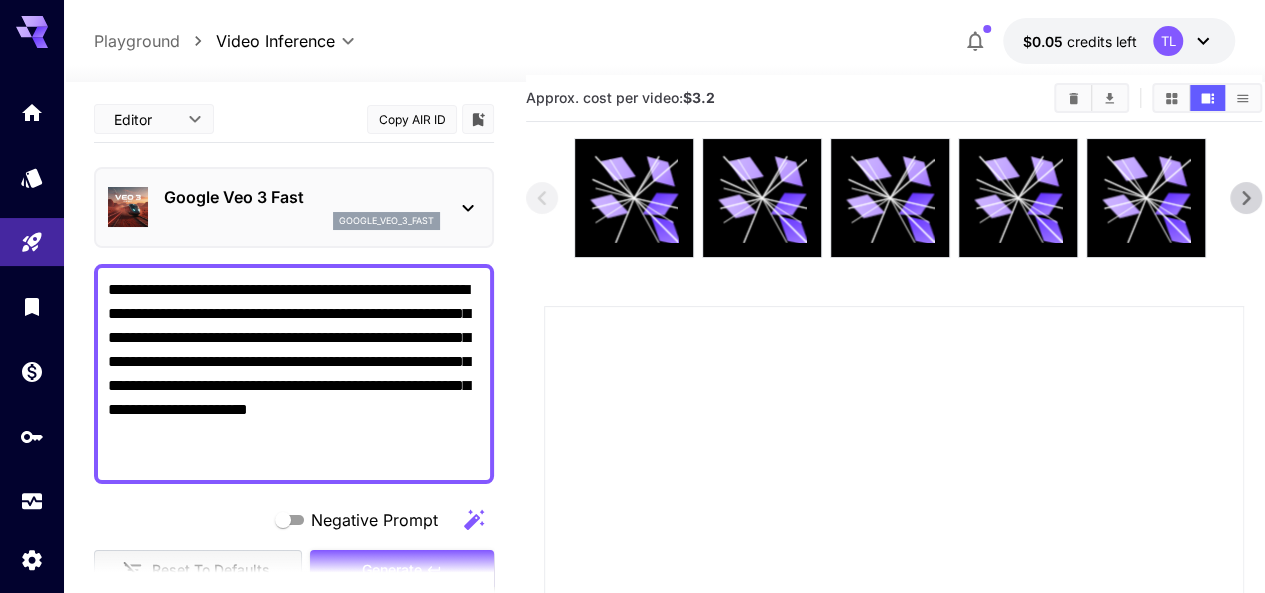 scroll, scrollTop: 0, scrollLeft: 0, axis: both 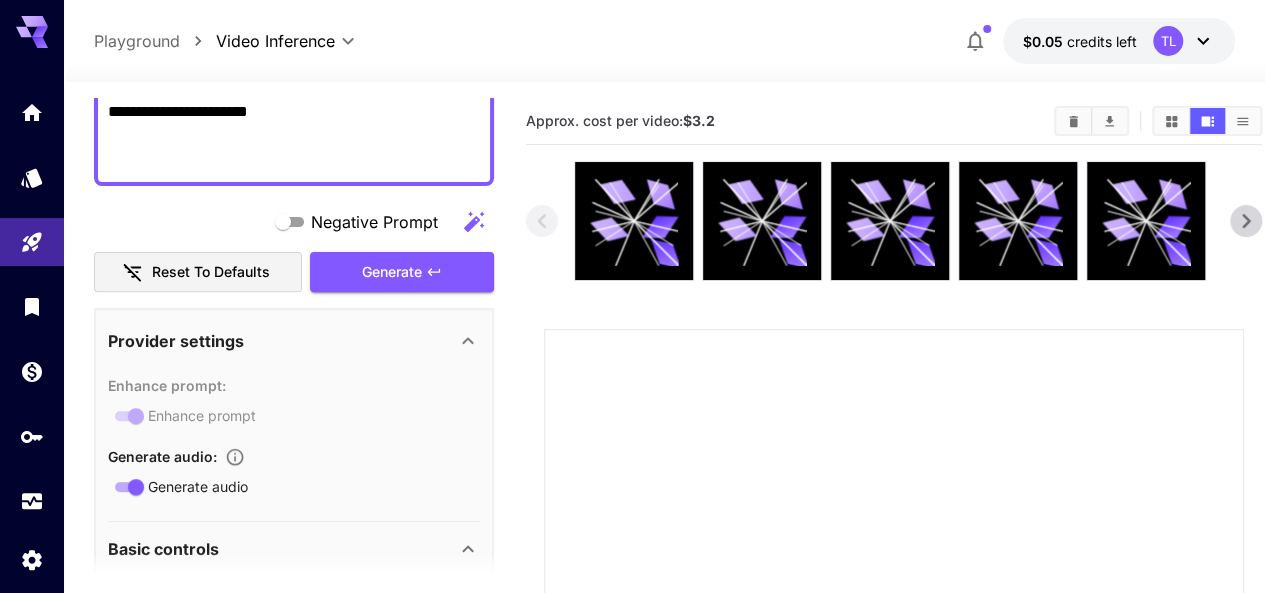 click on "Generate" at bounding box center (402, 272) 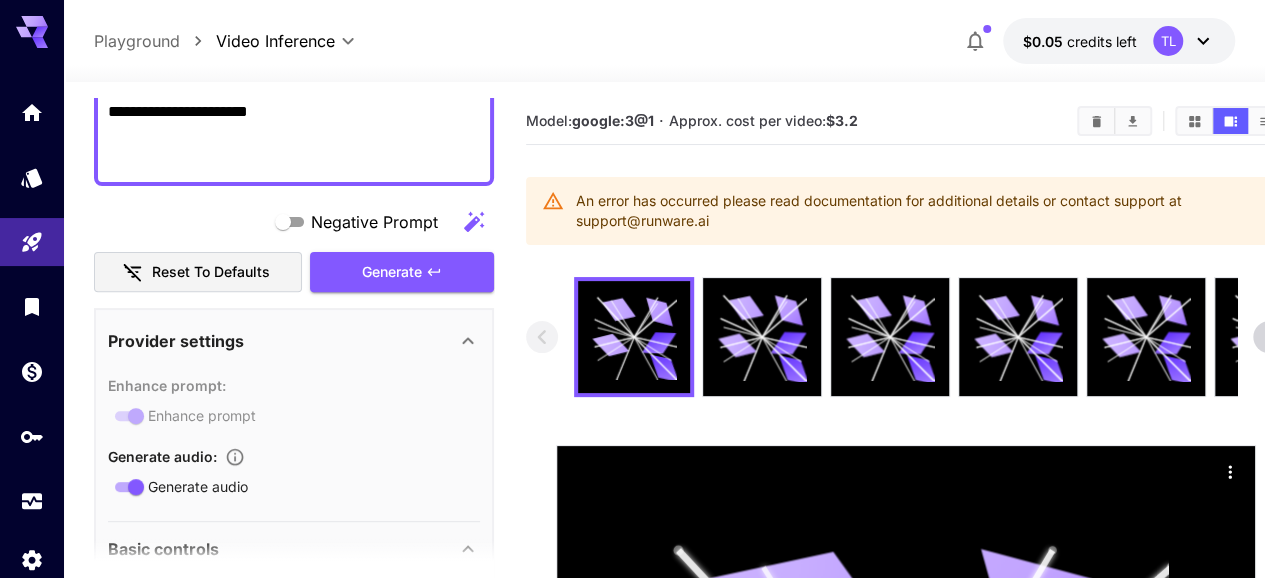 scroll, scrollTop: 0, scrollLeft: 0, axis: both 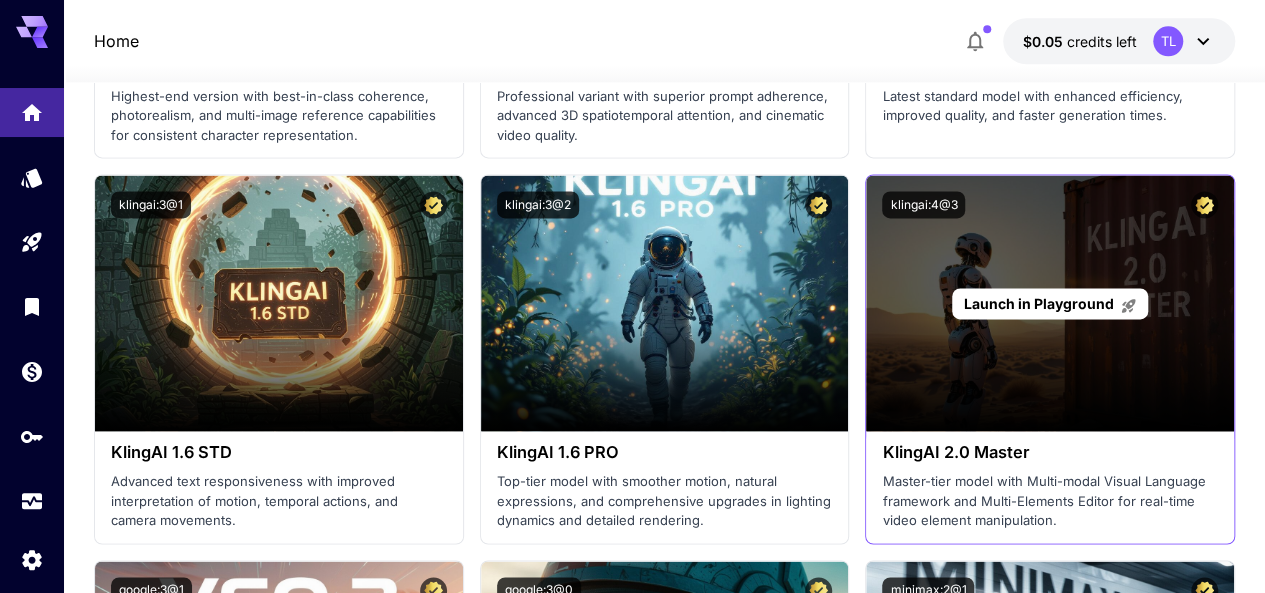 click on "Launch in Playground" at bounding box center (1050, 303) 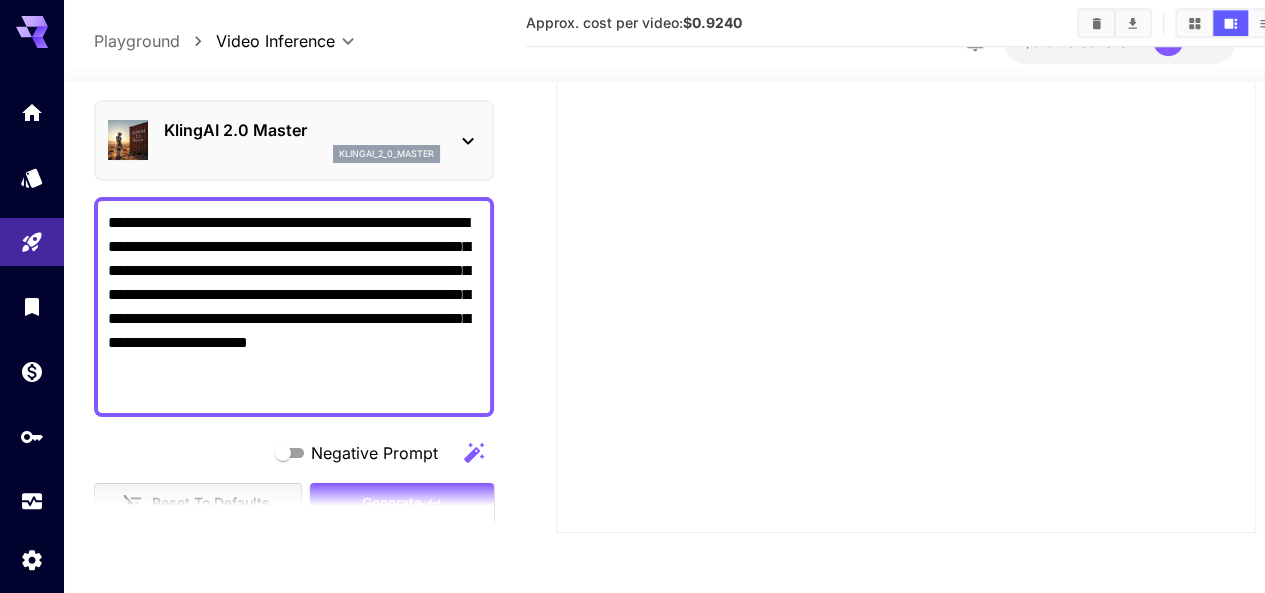 type on "*" 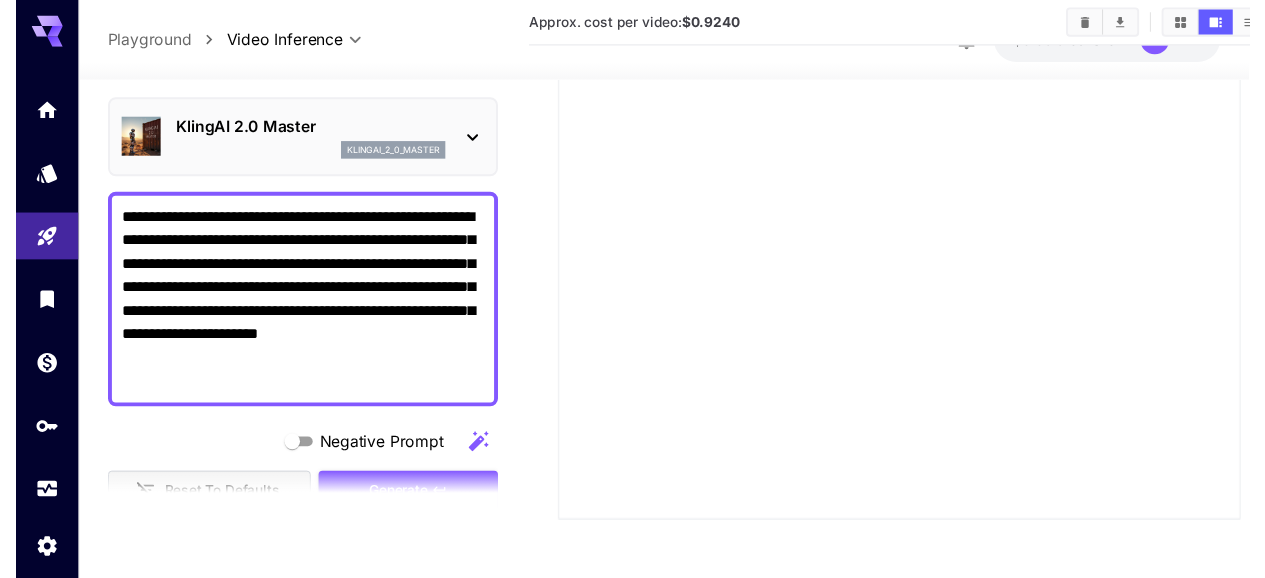 scroll, scrollTop: 510, scrollLeft: 0, axis: vertical 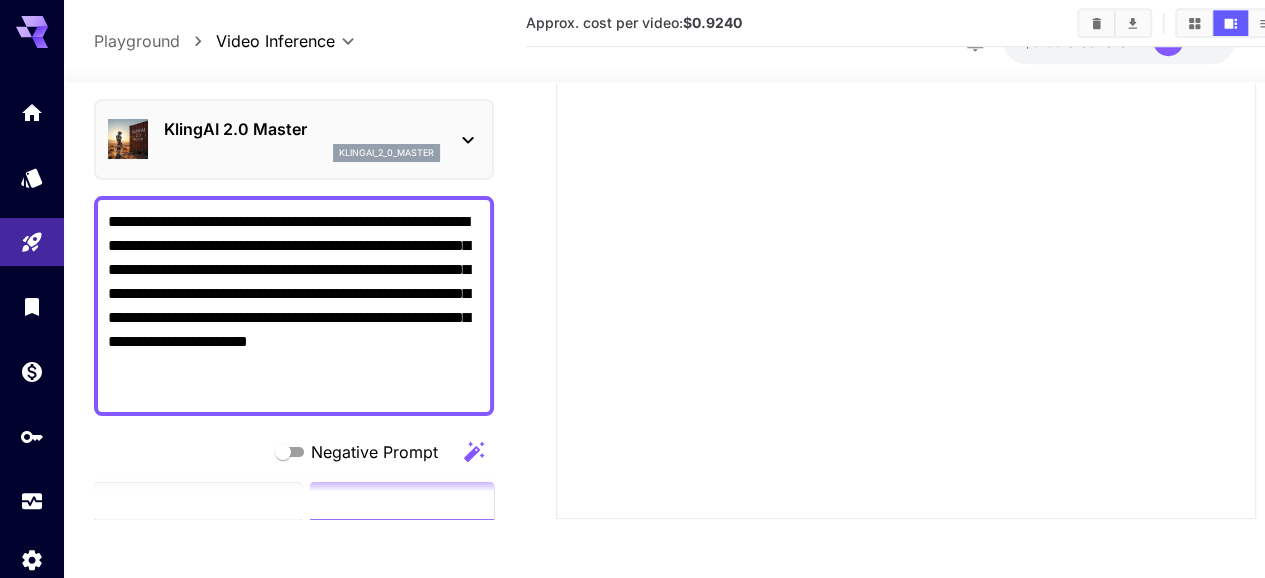click at bounding box center (294, 494) 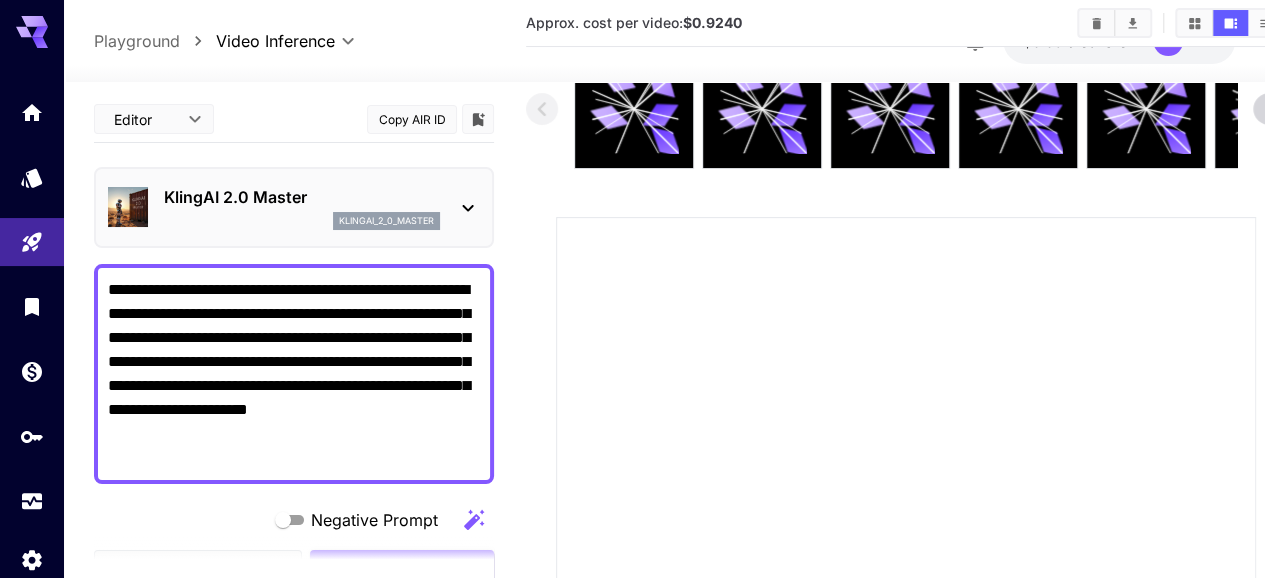 scroll, scrollTop: 0, scrollLeft: 0, axis: both 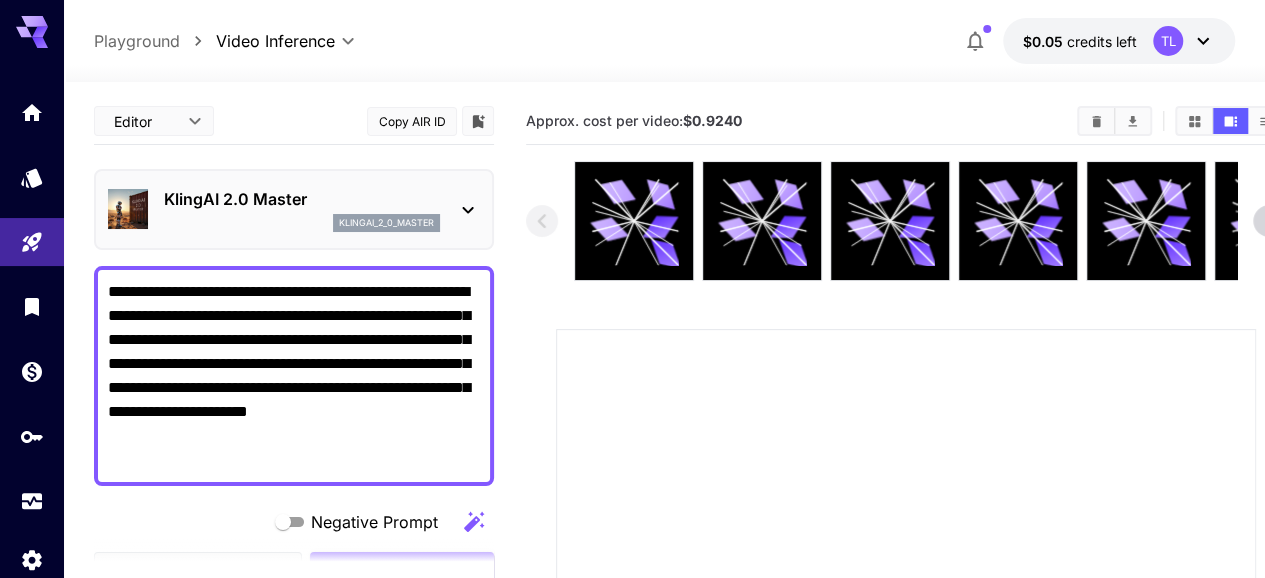 click at bounding box center [294, 564] 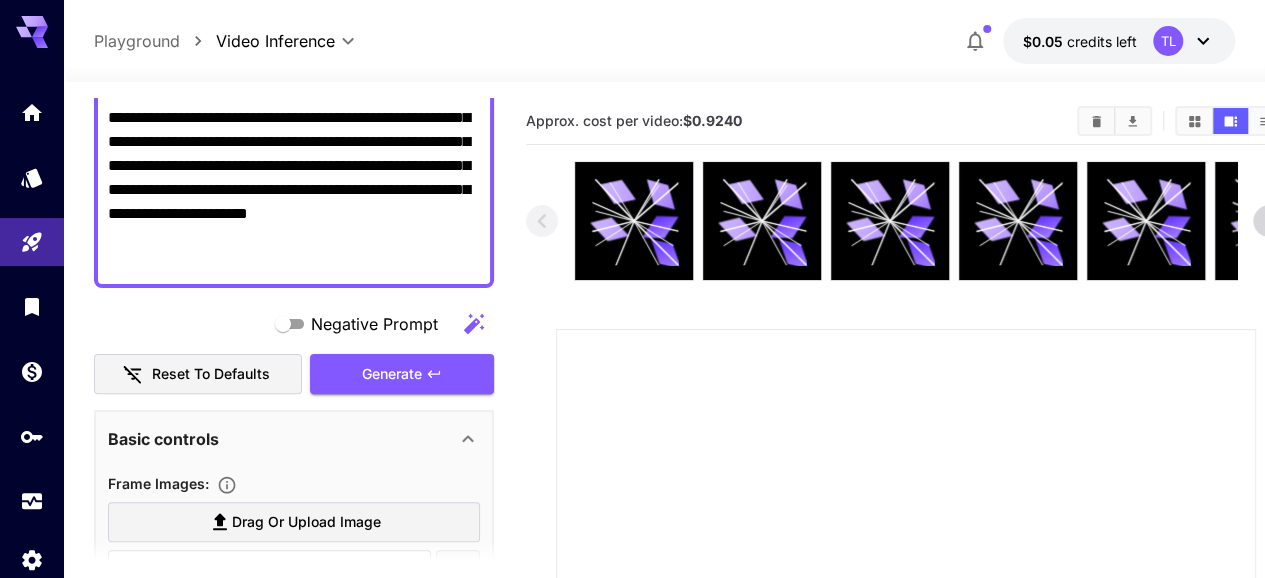 scroll, scrollTop: 200, scrollLeft: 0, axis: vertical 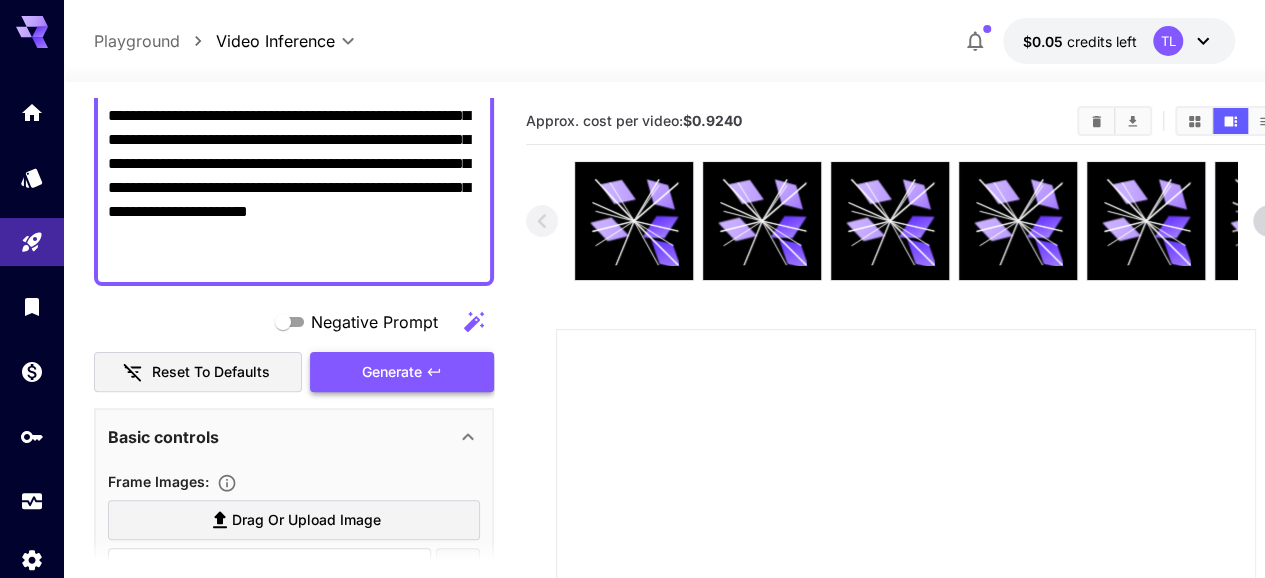 click on "Generate" at bounding box center (402, 372) 